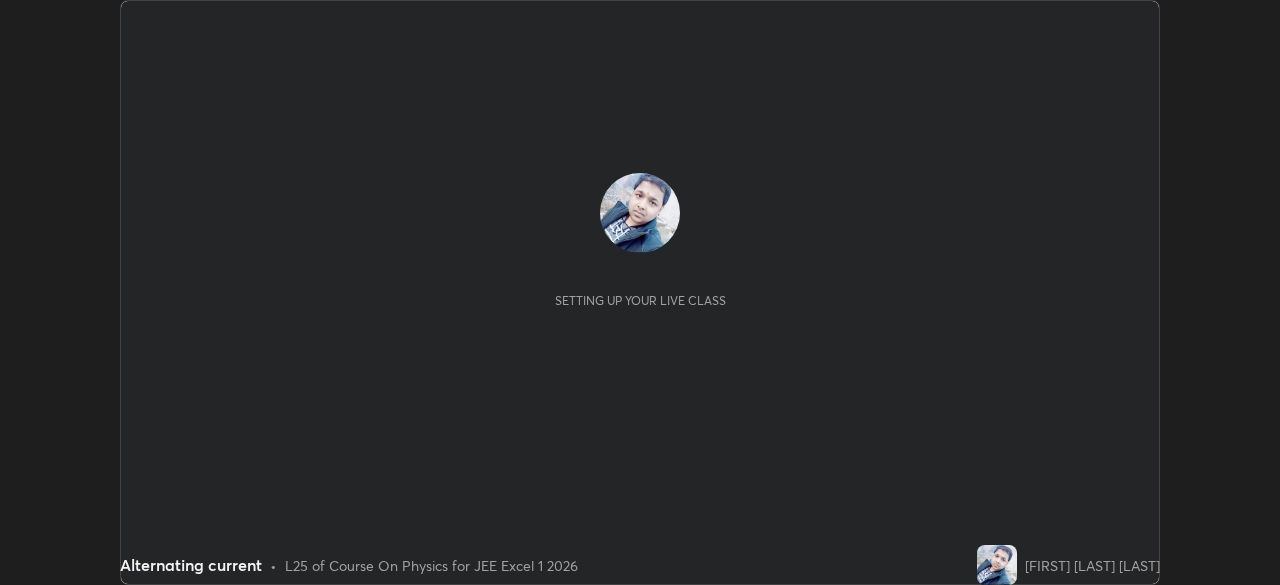scroll, scrollTop: 0, scrollLeft: 0, axis: both 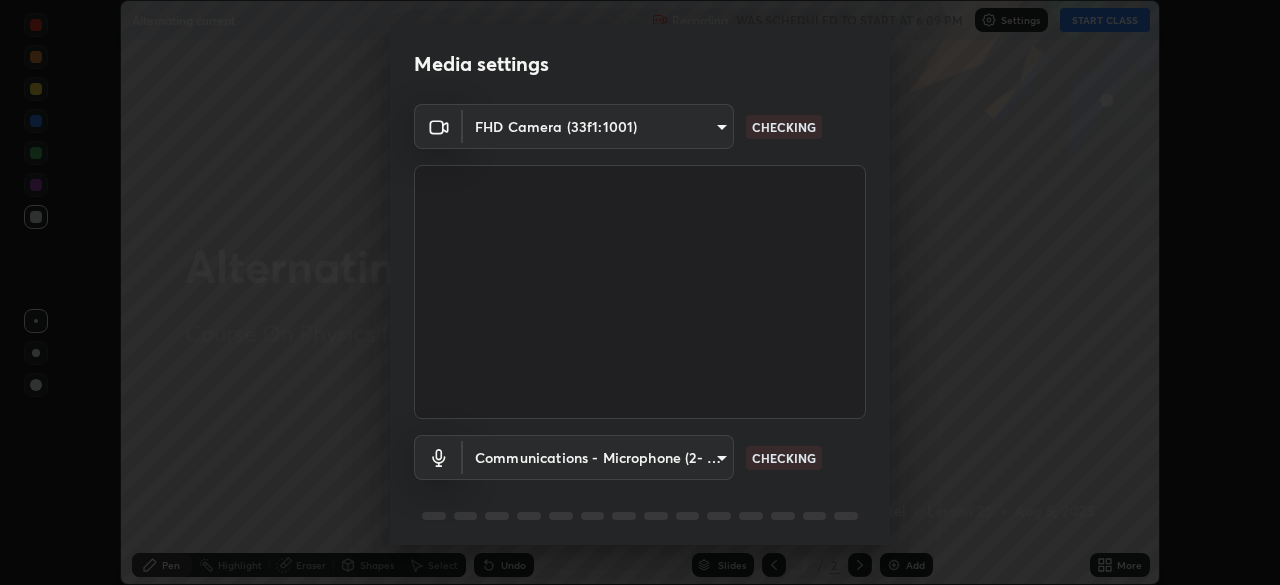 type on "b8f713a0fc2a4668ccd3874ce8ab2703f20e86d9f817921f365c1c4f78ca7a2c" 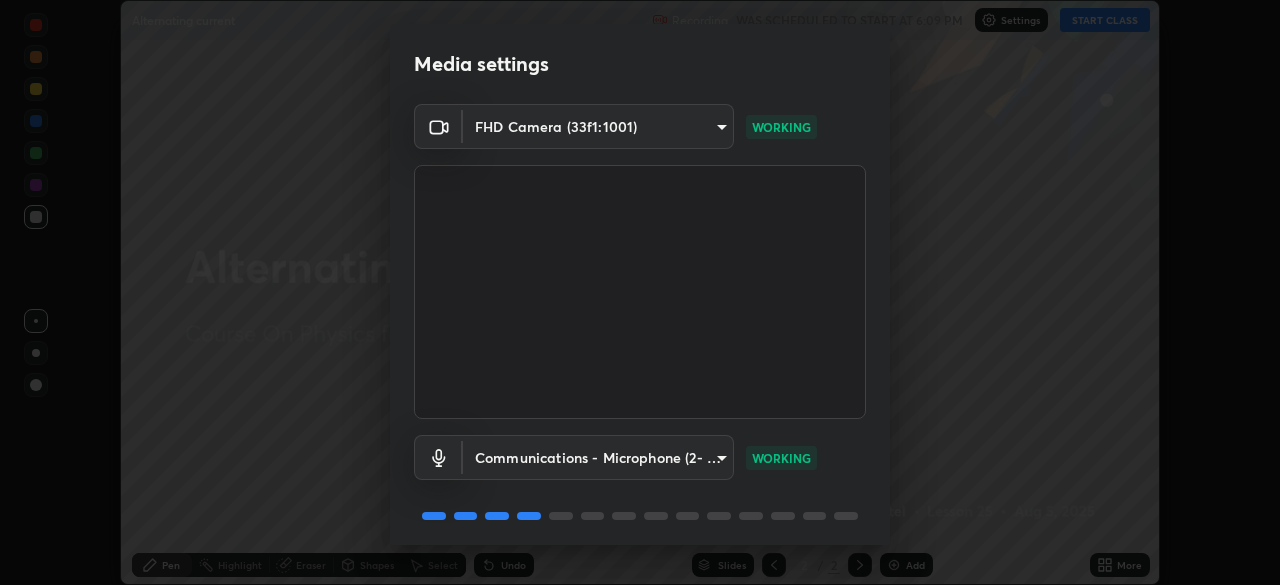 scroll, scrollTop: 71, scrollLeft: 0, axis: vertical 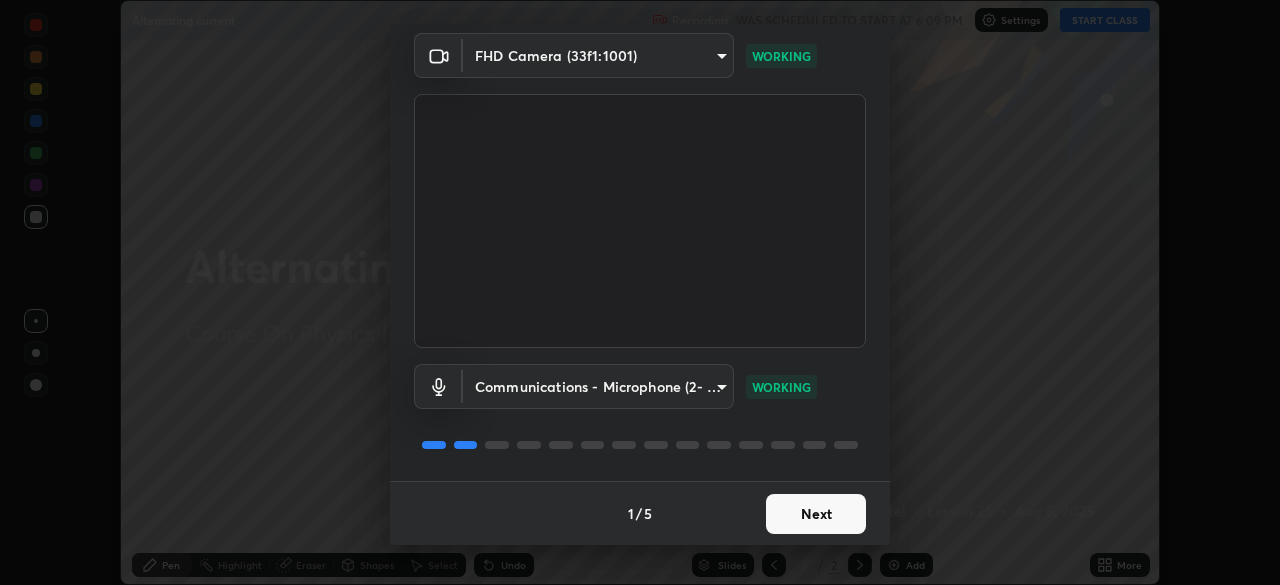 click on "Next" at bounding box center [816, 514] 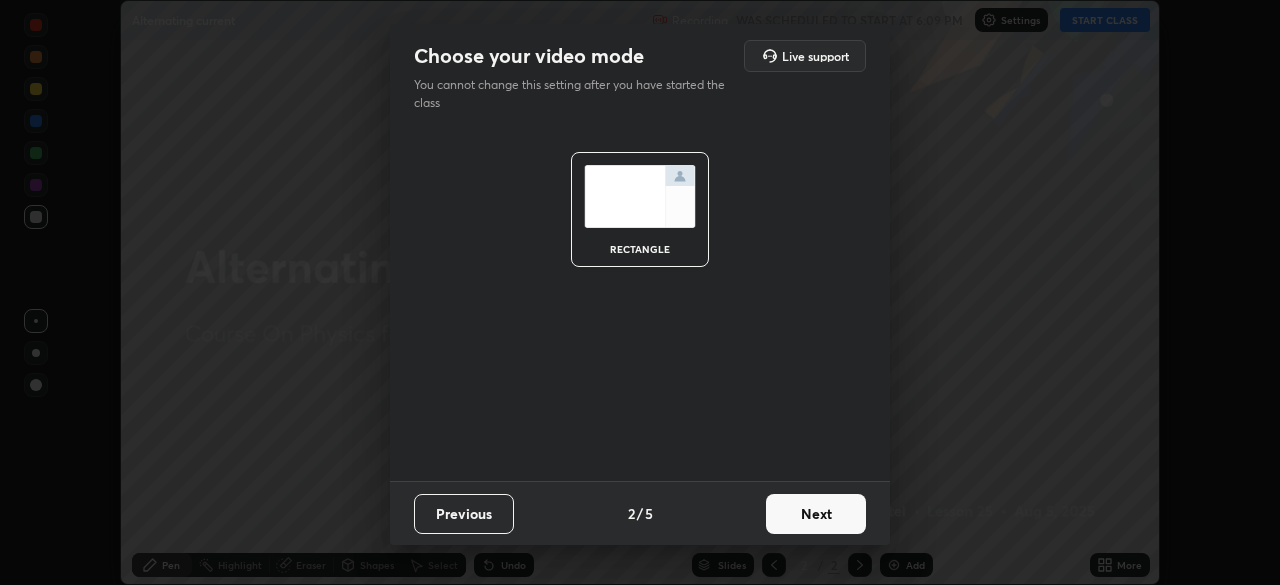 scroll, scrollTop: 0, scrollLeft: 0, axis: both 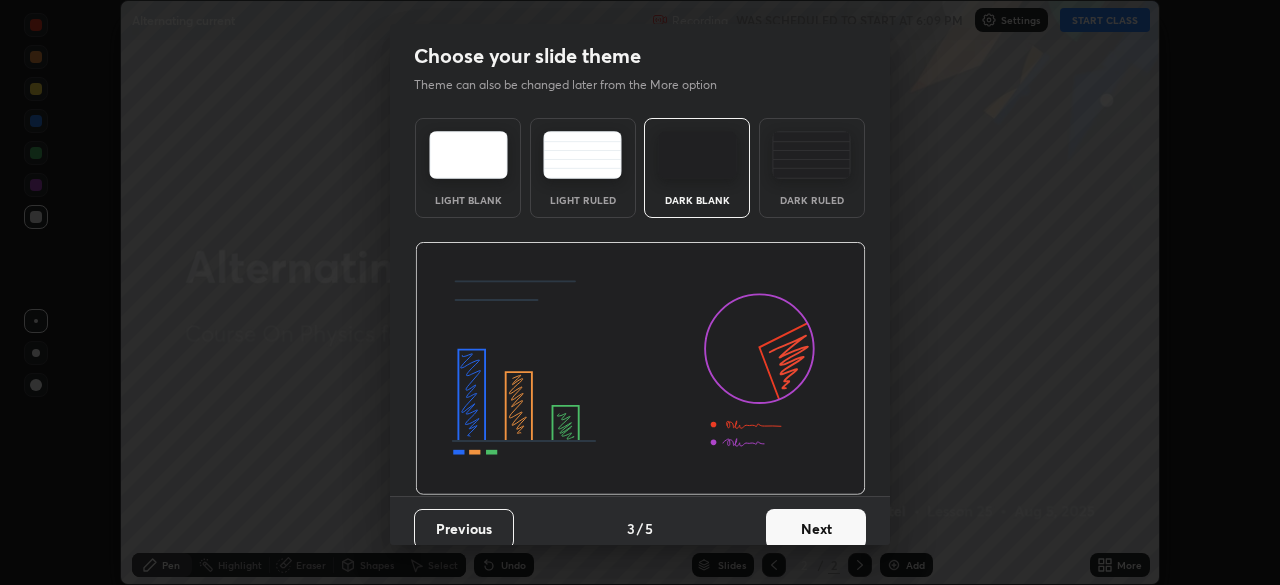 click on "Next" at bounding box center [816, 529] 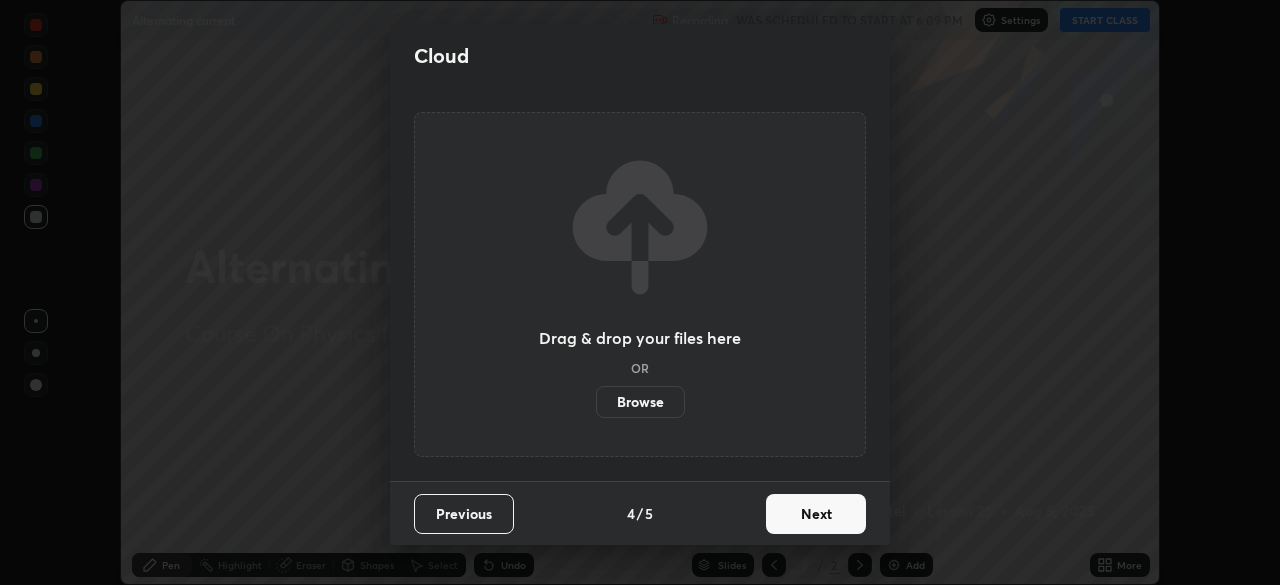 click on "Next" at bounding box center (816, 514) 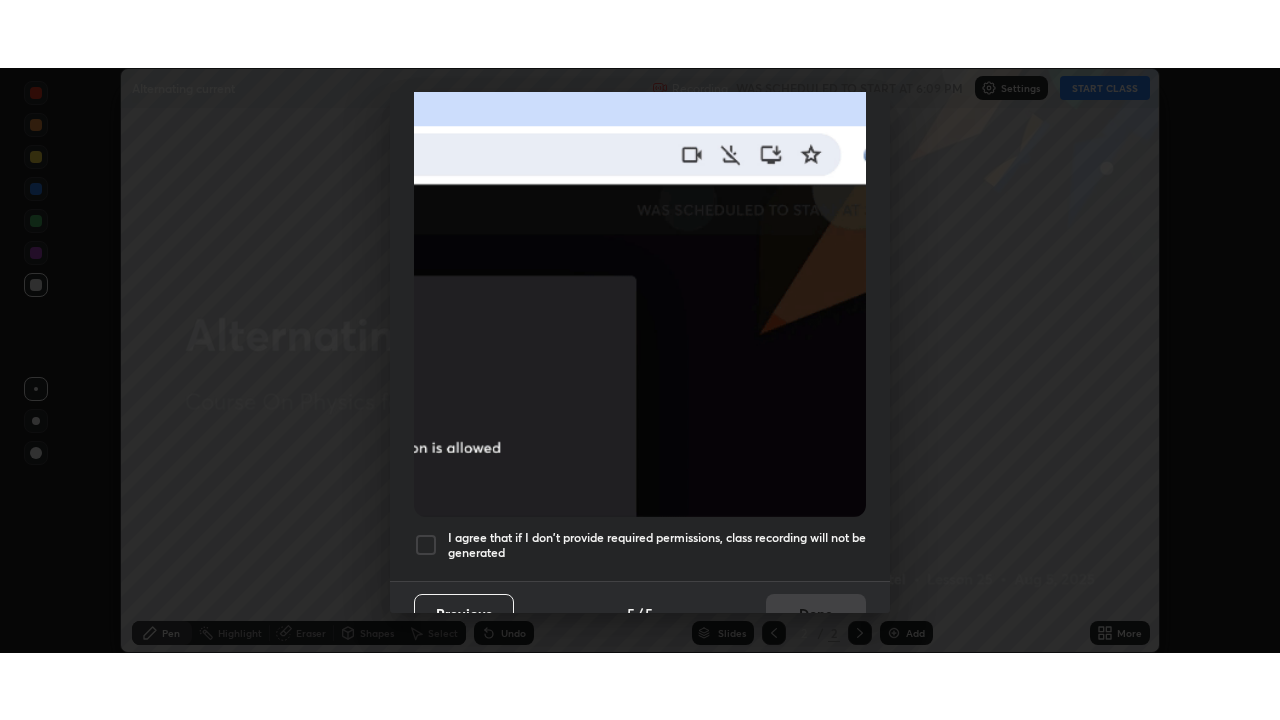 scroll, scrollTop: 479, scrollLeft: 0, axis: vertical 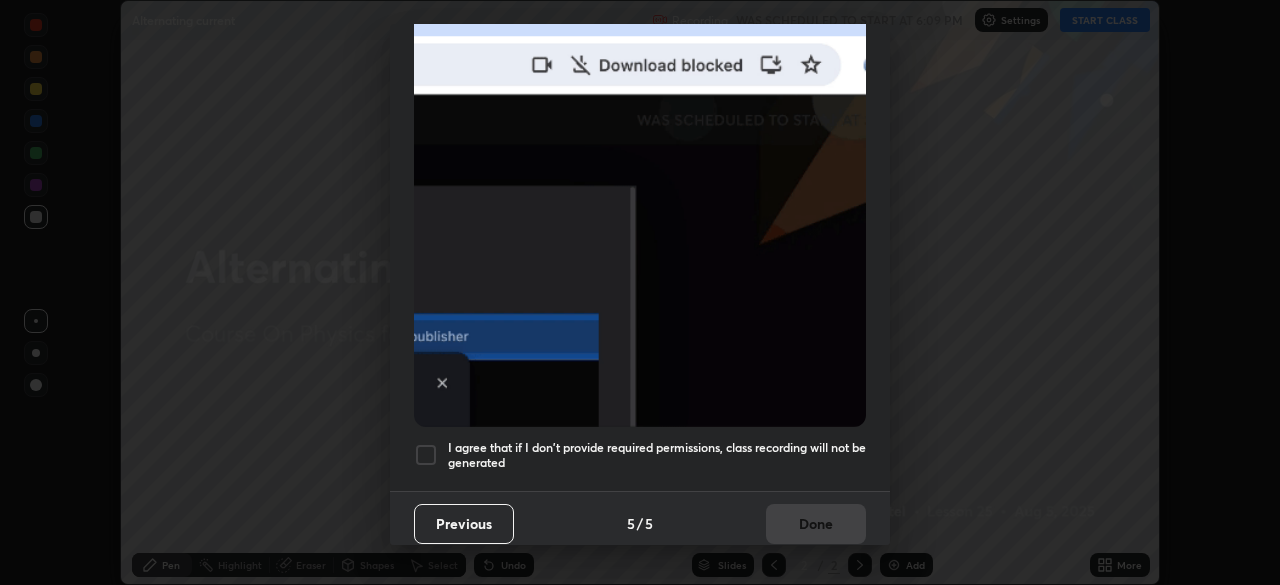 click on "I agree that if I don't provide required permissions, class recording will not be generated" at bounding box center [657, 455] 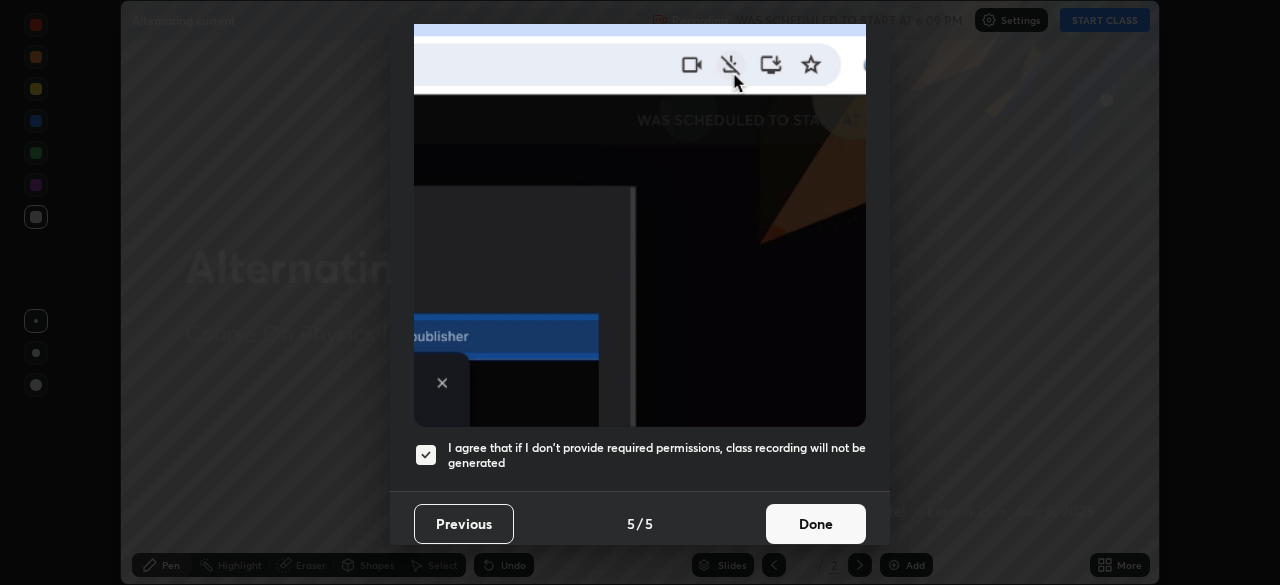 click on "Done" at bounding box center [816, 524] 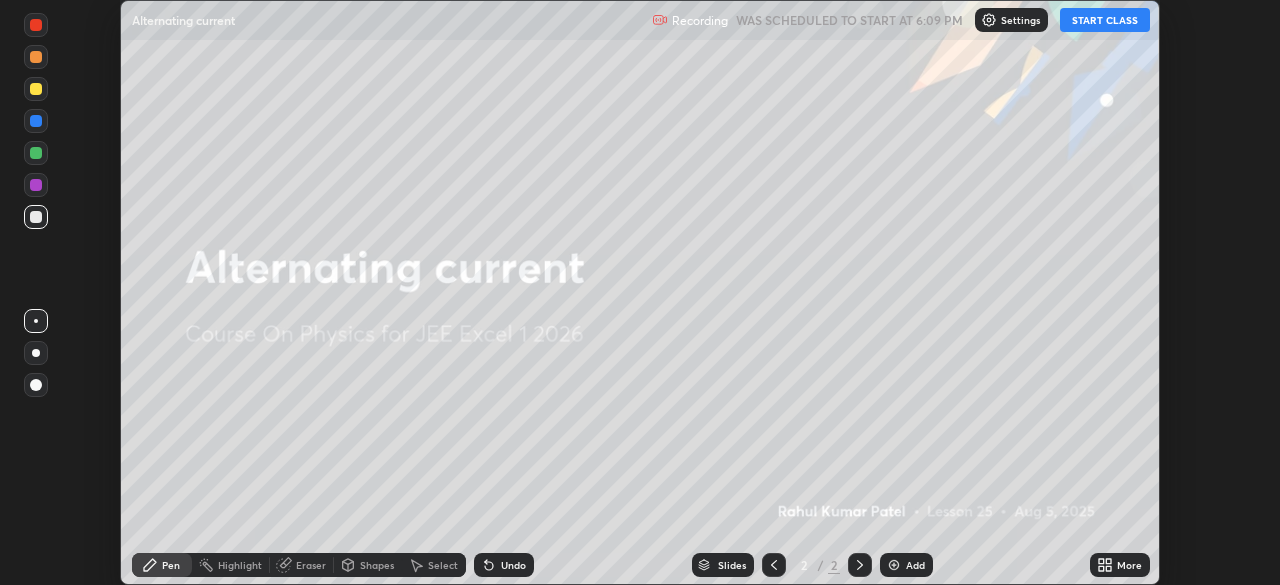 click on "Add" at bounding box center (906, 565) 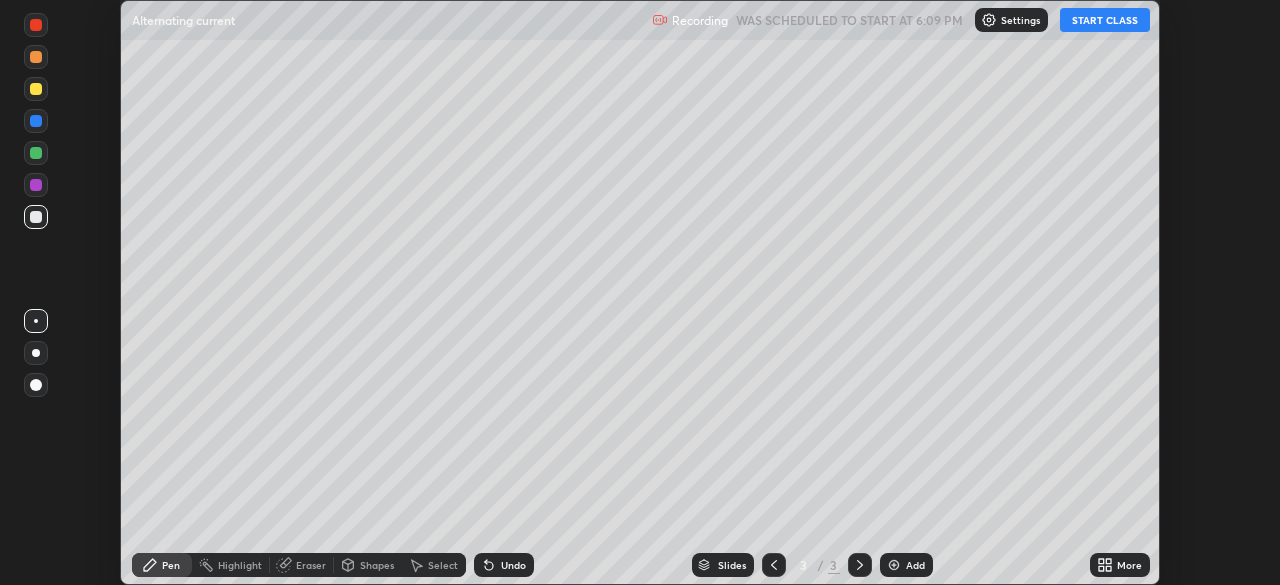 click on "START CLASS" at bounding box center (1105, 20) 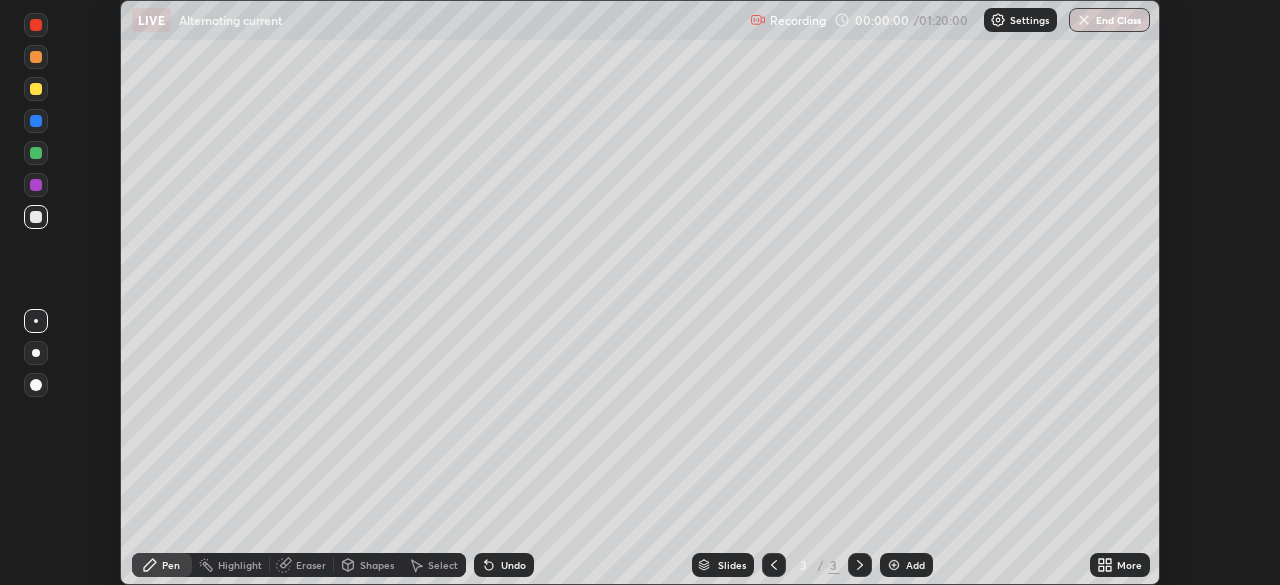 click 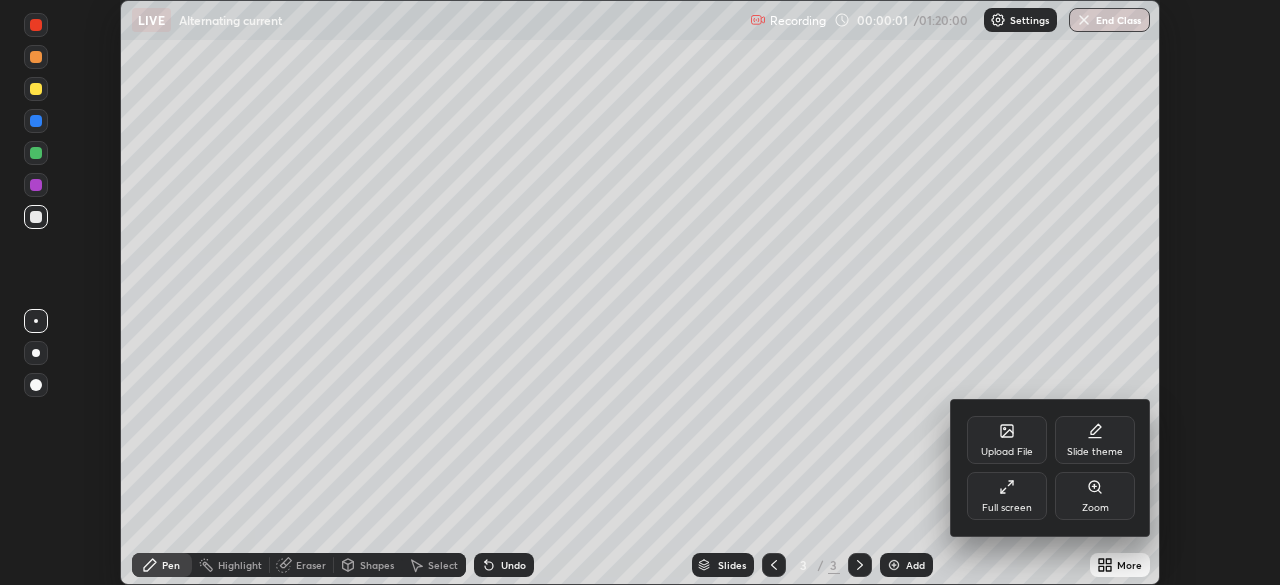 click on "Full screen" at bounding box center [1007, 496] 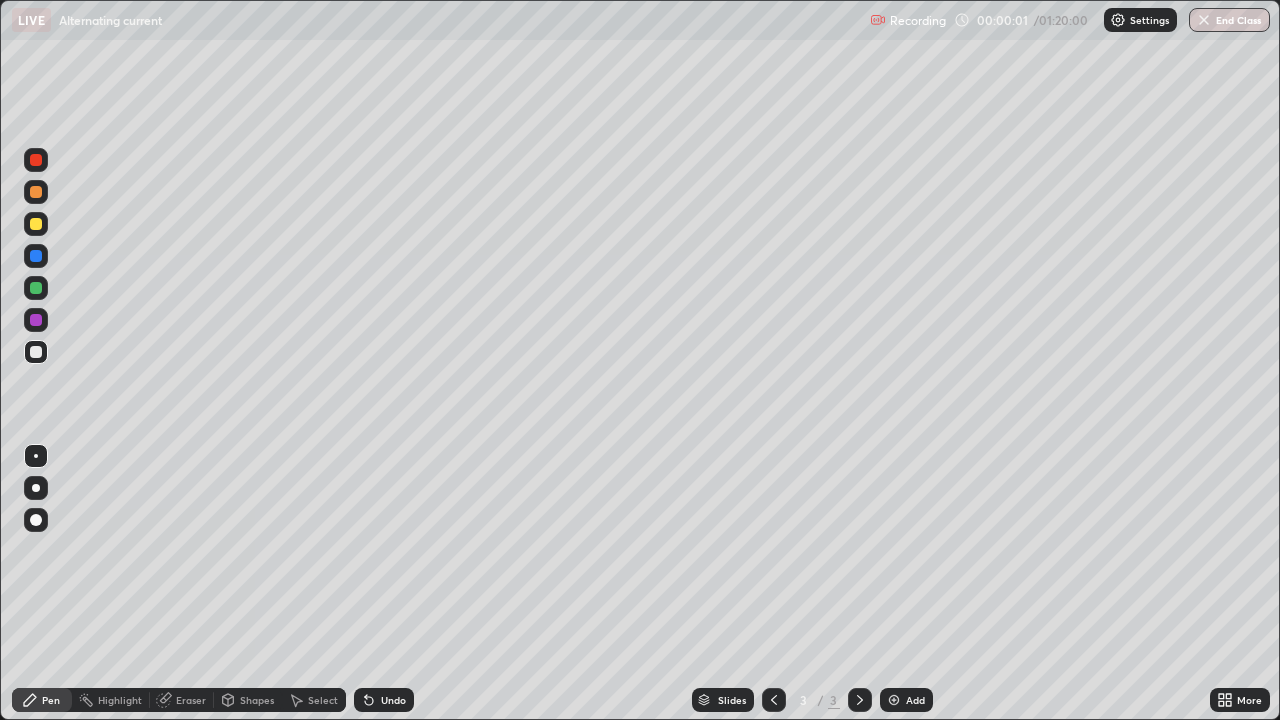 scroll, scrollTop: 99280, scrollLeft: 98720, axis: both 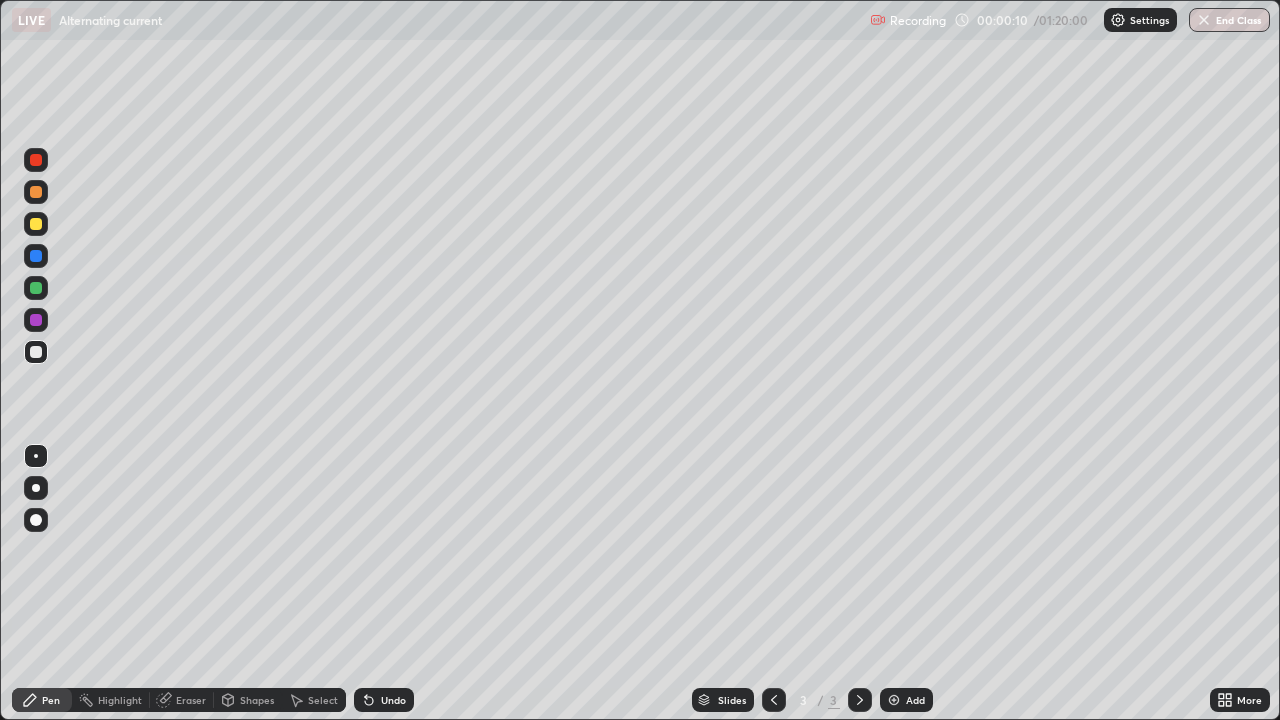 click at bounding box center (36, 192) 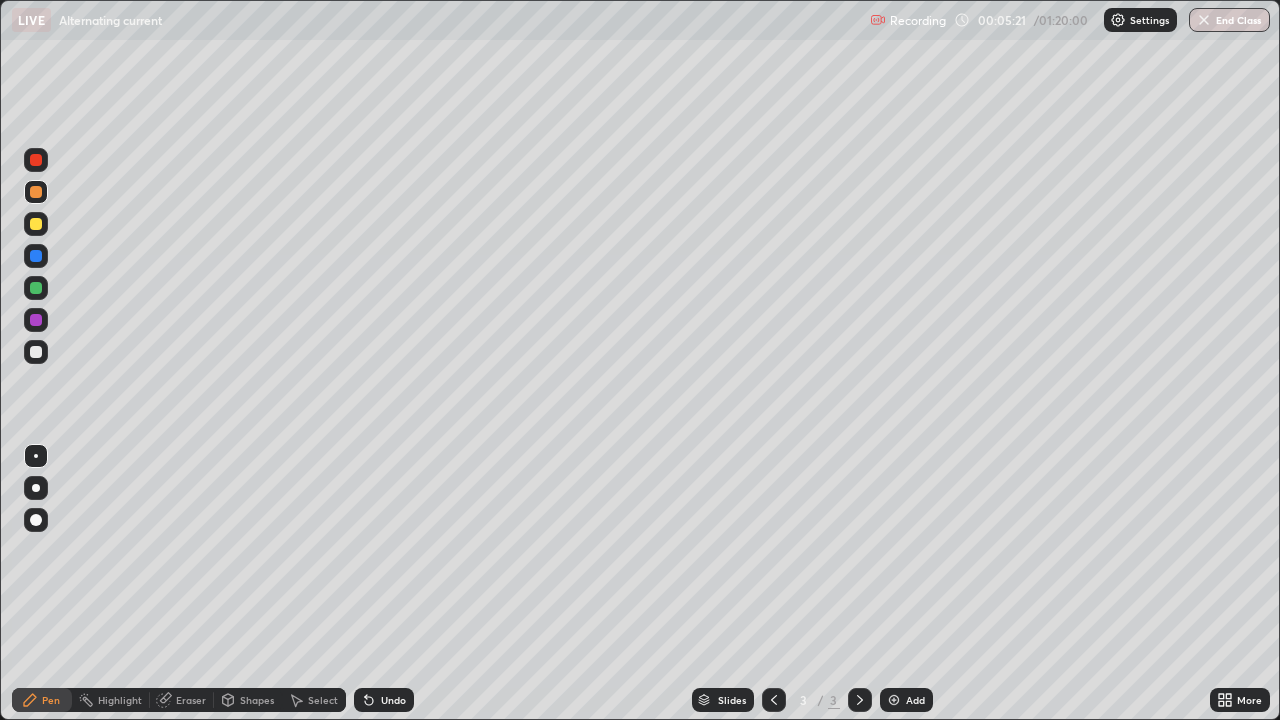 click on "Eraser" at bounding box center (182, 700) 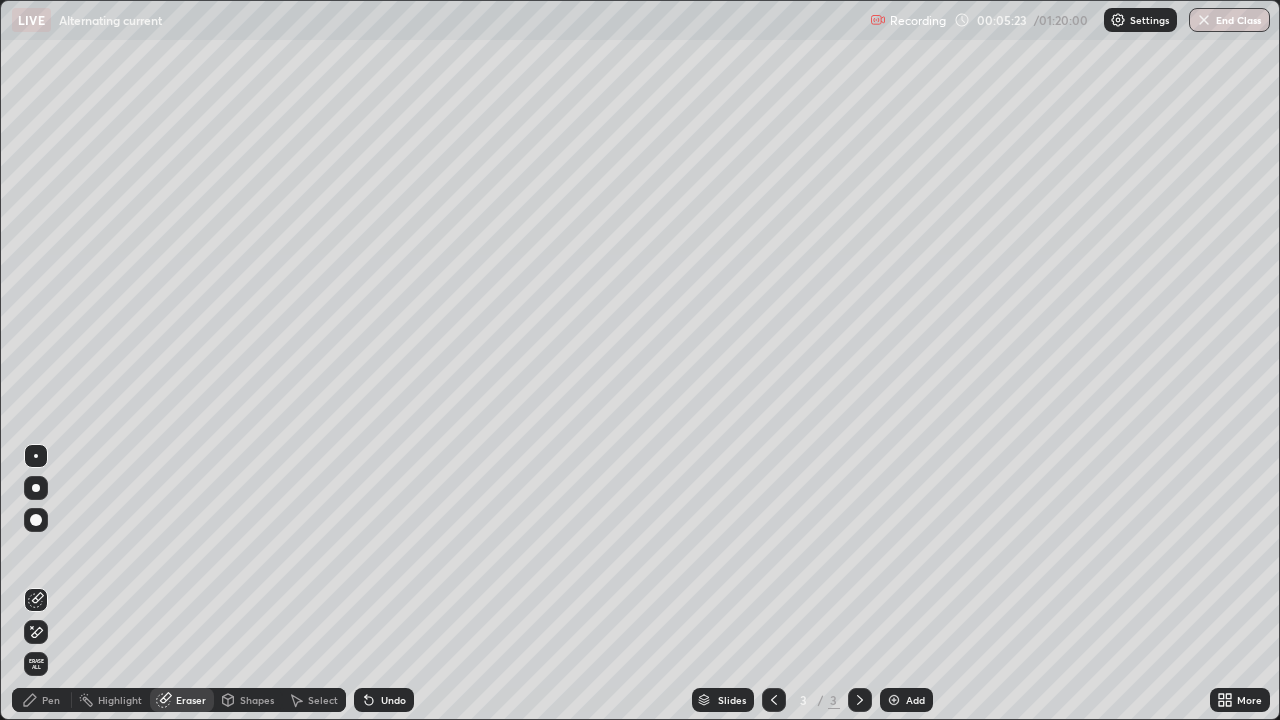 click on "Pen" at bounding box center [51, 700] 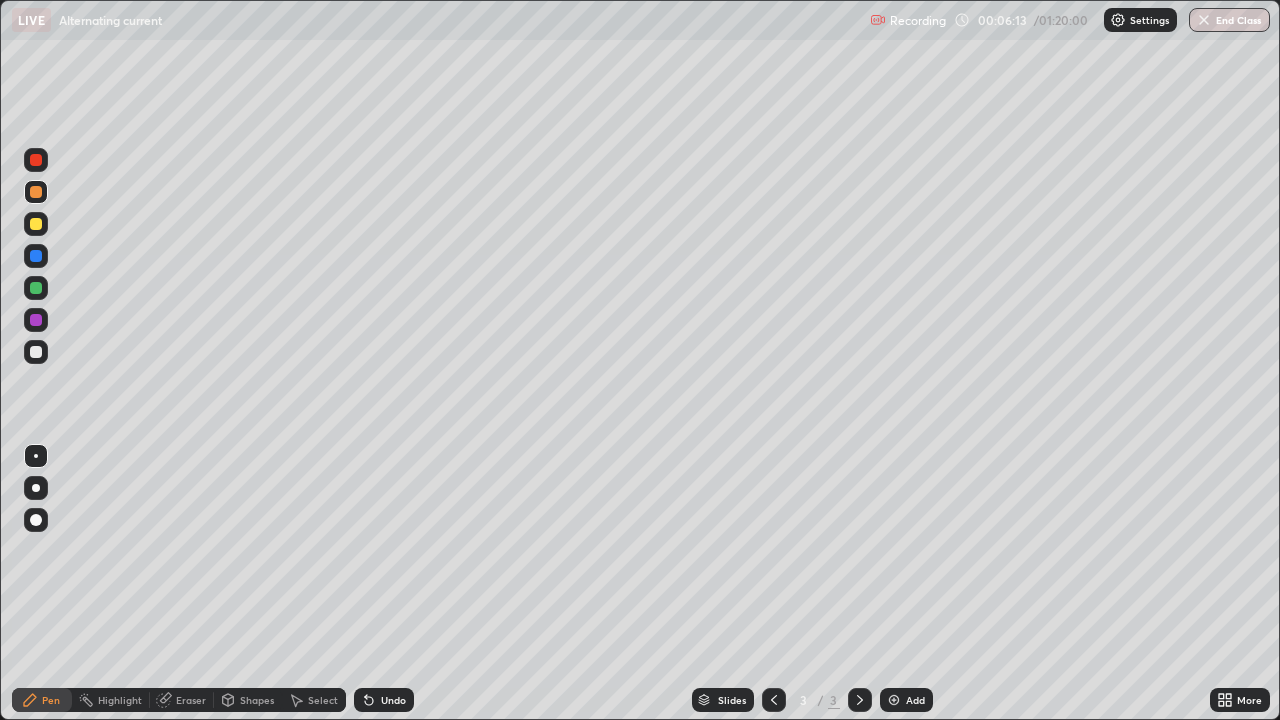 click on "Eraser" at bounding box center [191, 700] 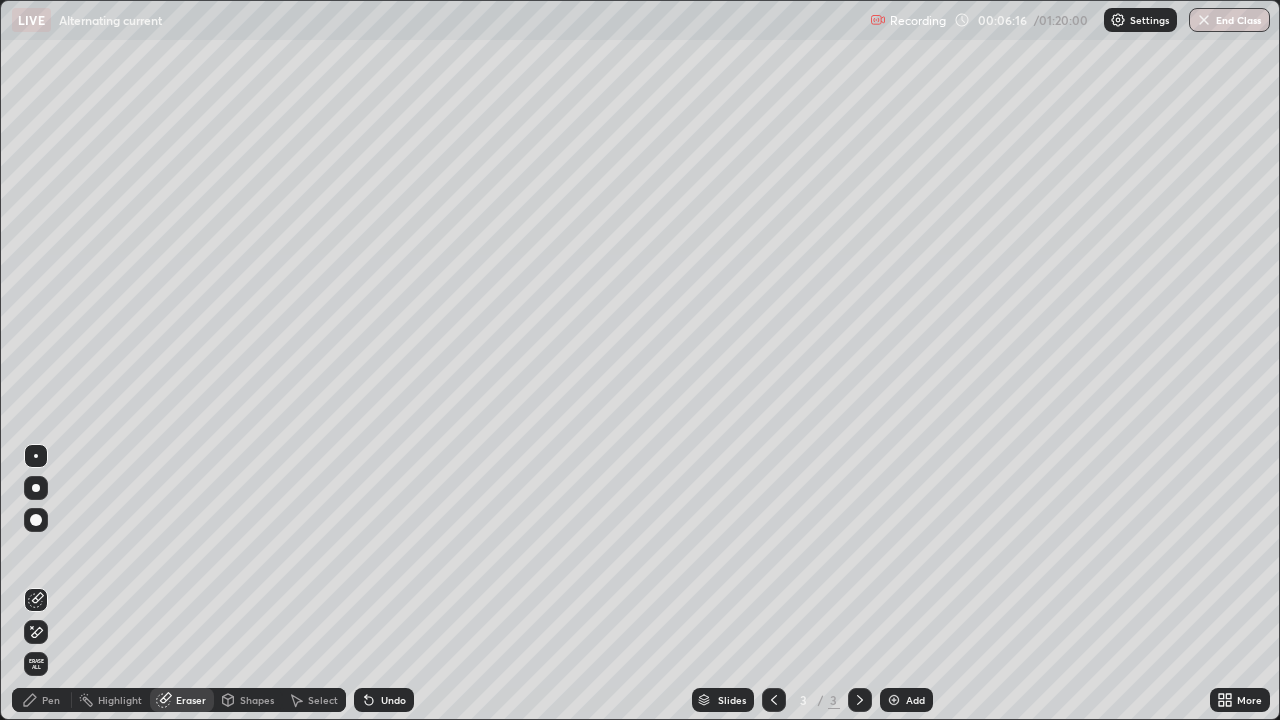 click on "Pen" at bounding box center [42, 700] 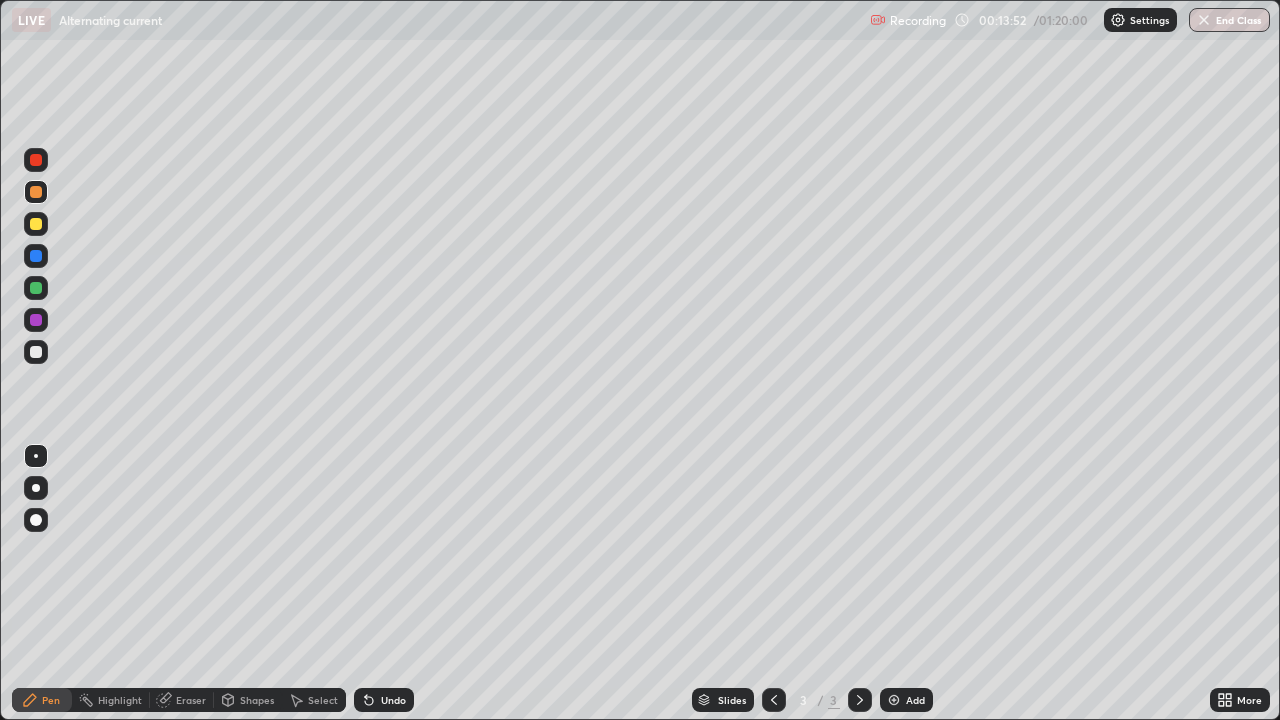 click at bounding box center [36, 288] 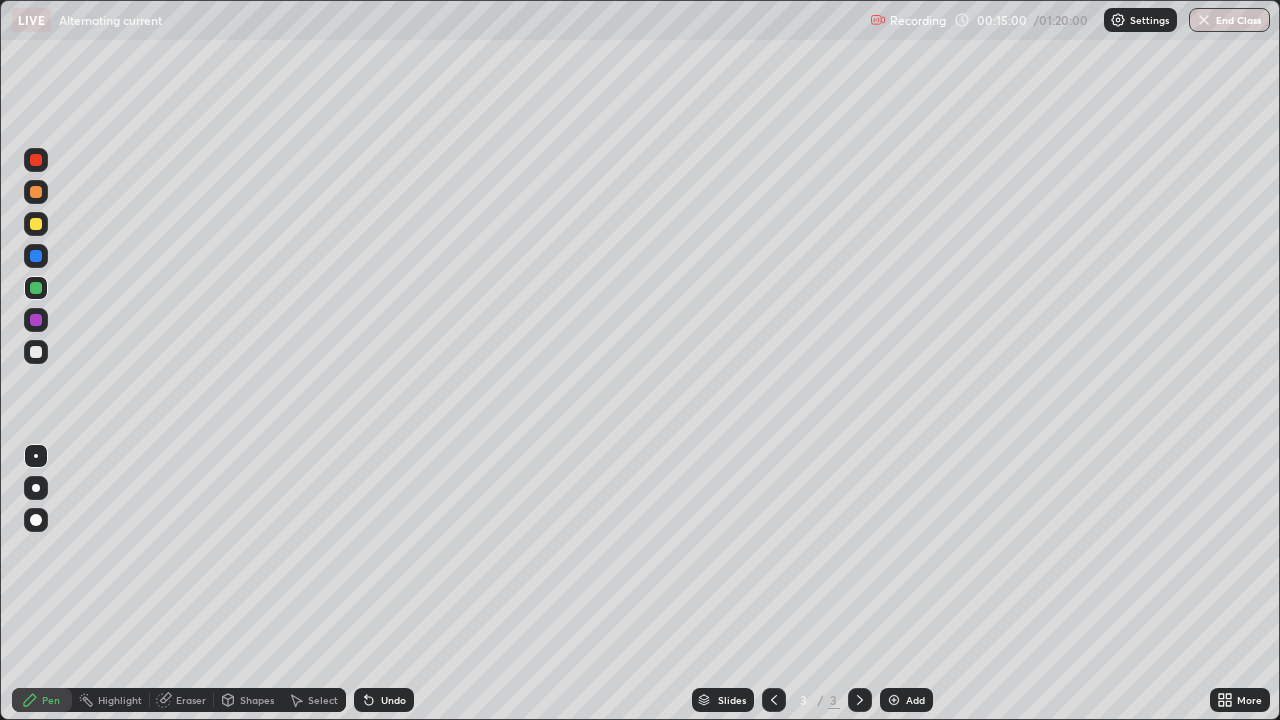 click on "Eraser" at bounding box center (191, 700) 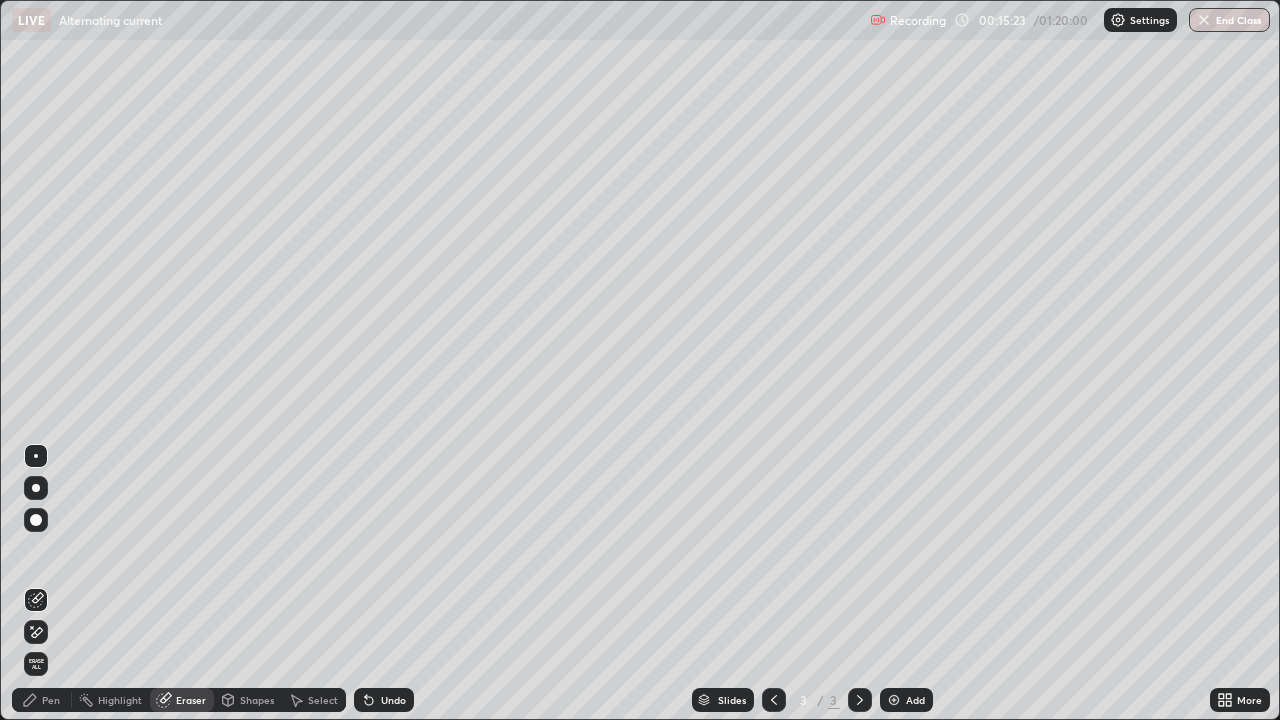 click on "Pen" at bounding box center (42, 700) 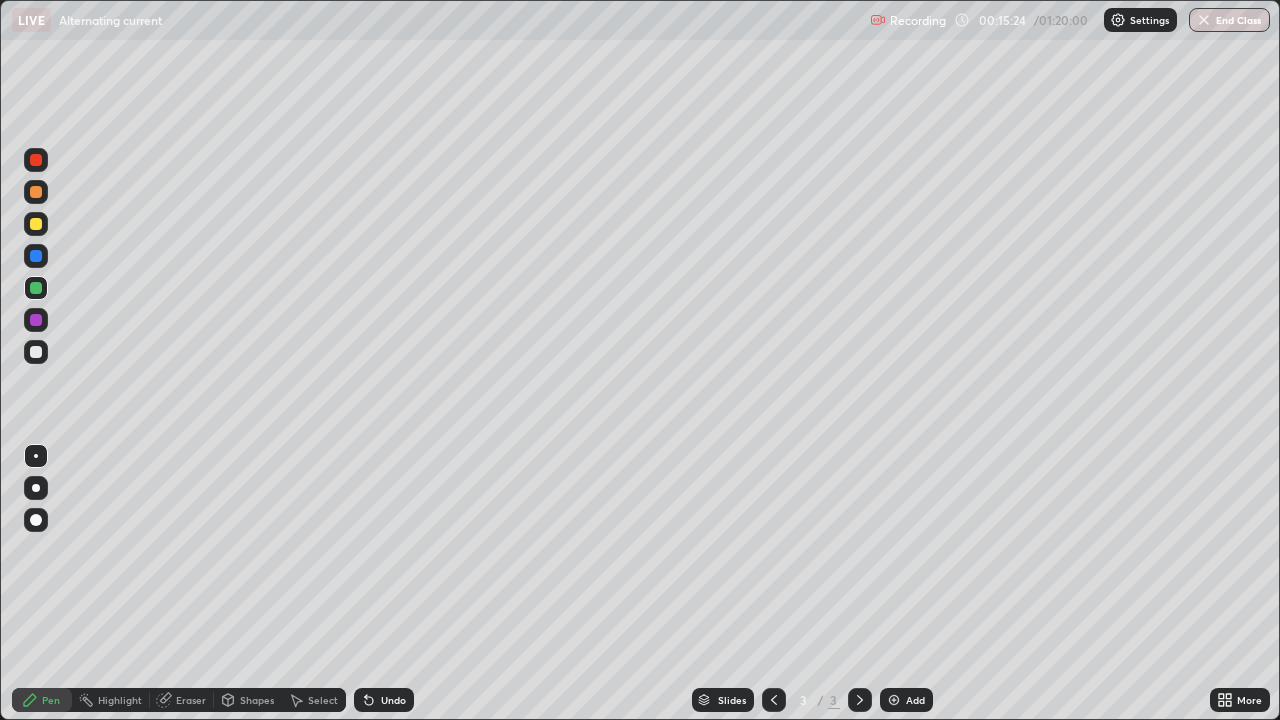 click at bounding box center [36, 320] 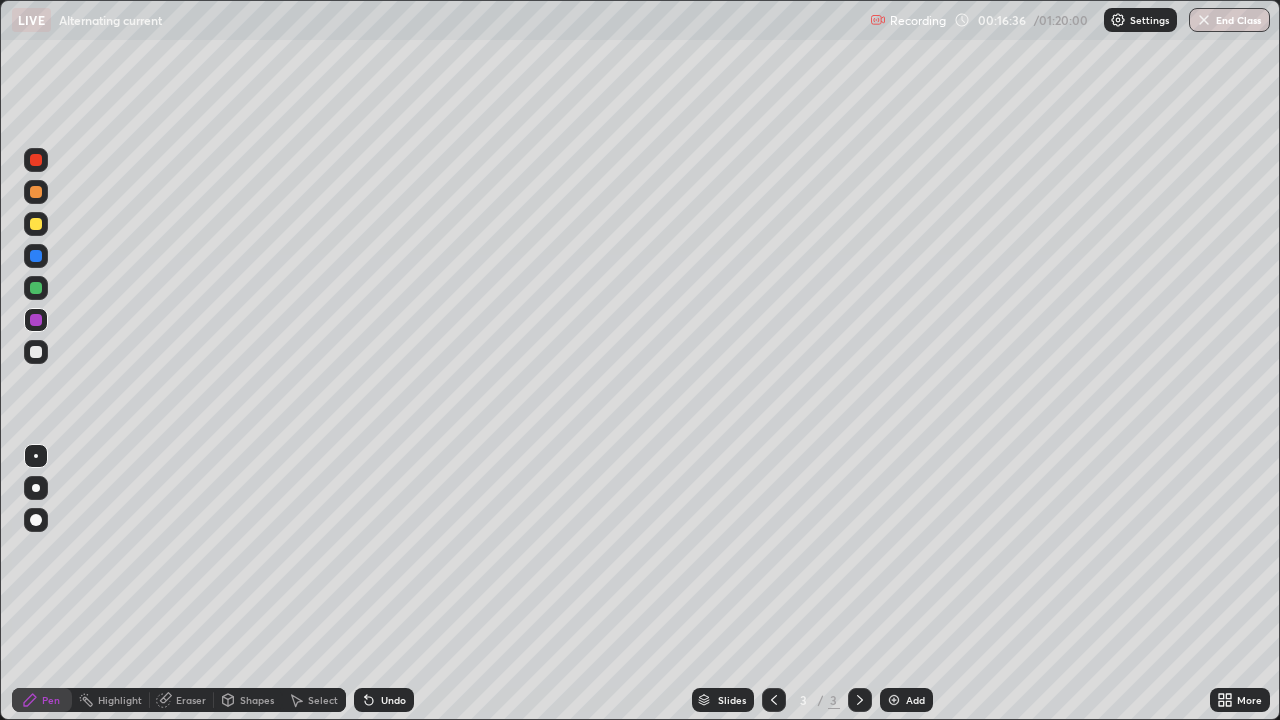 click at bounding box center (36, 352) 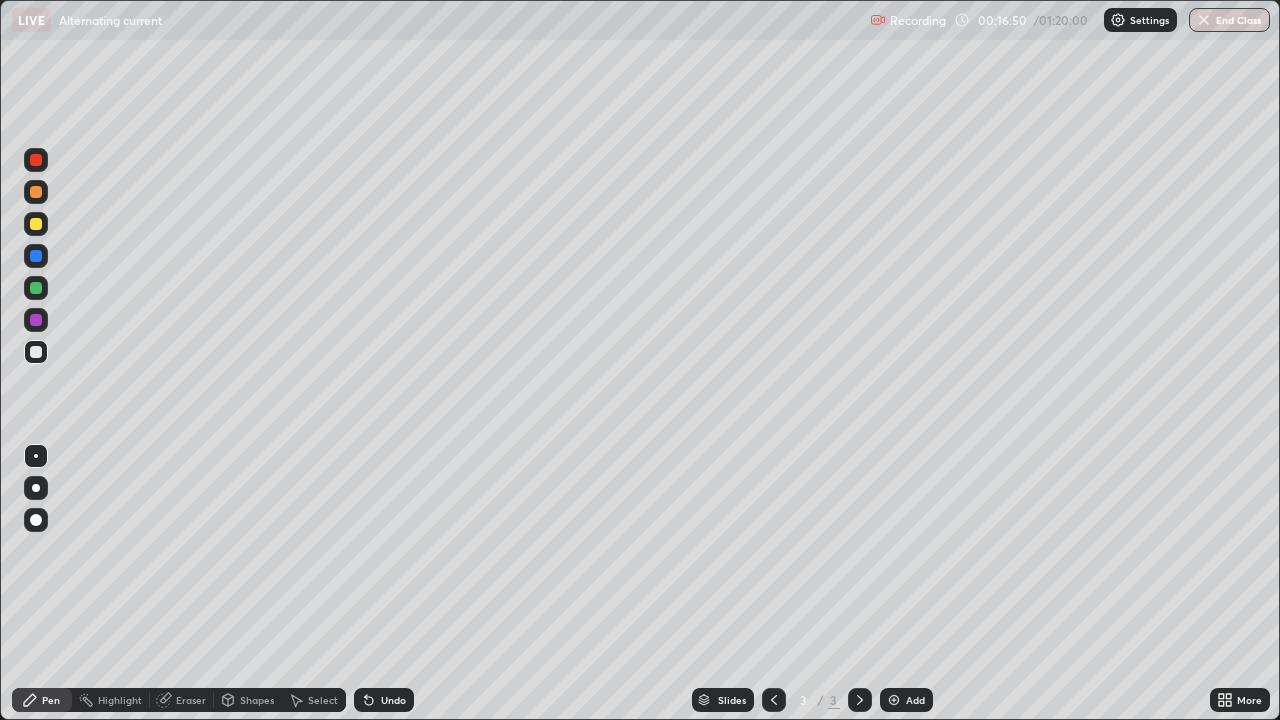 click at bounding box center [36, 320] 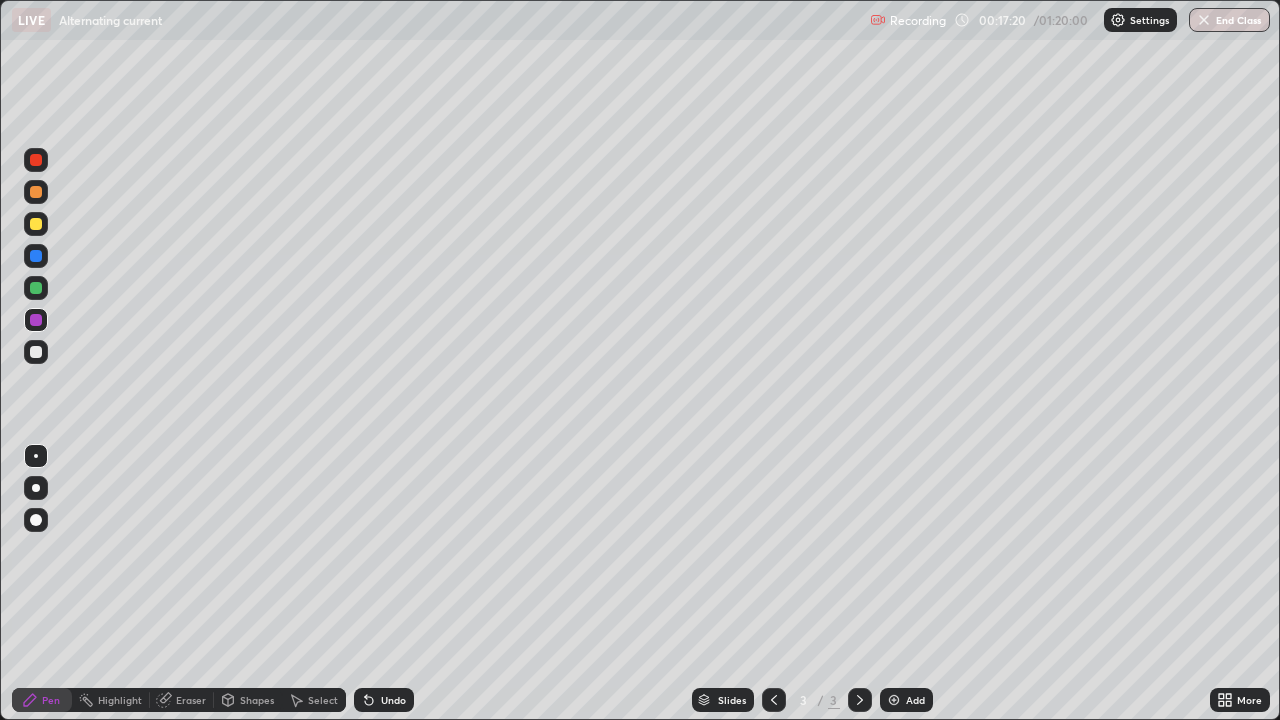 click on "Eraser" at bounding box center [191, 700] 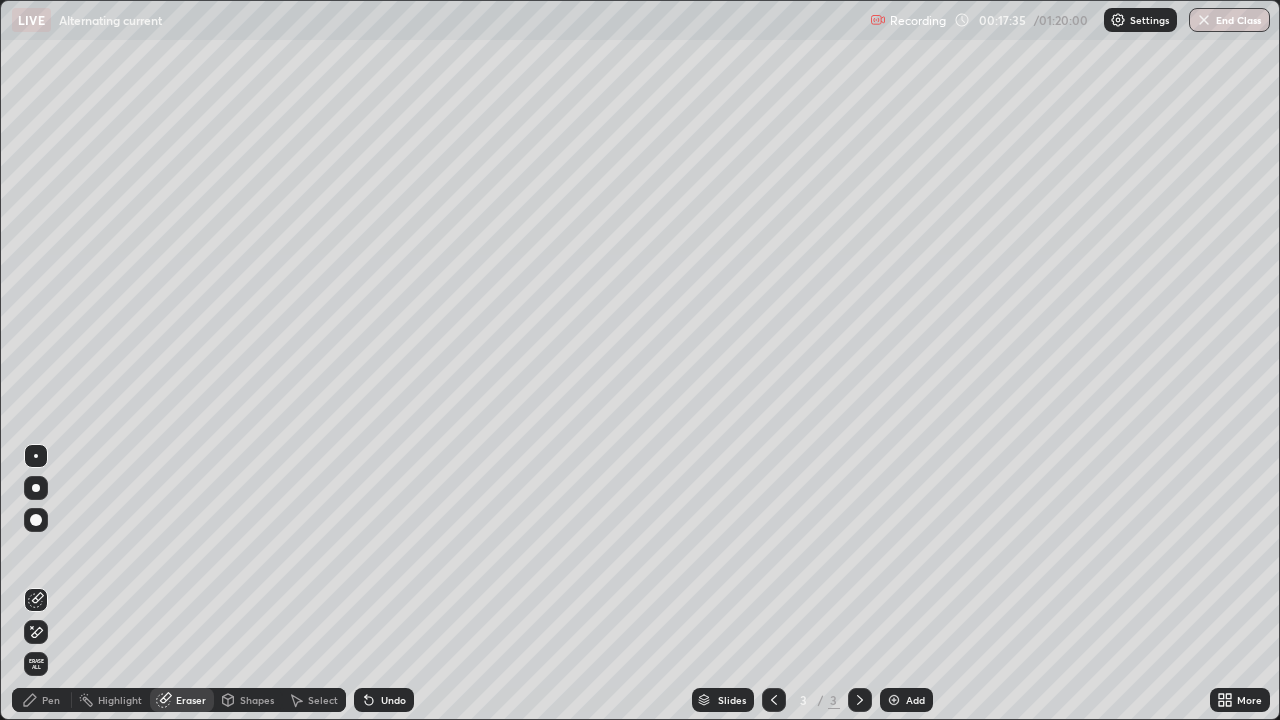 click on "Pen" at bounding box center (51, 700) 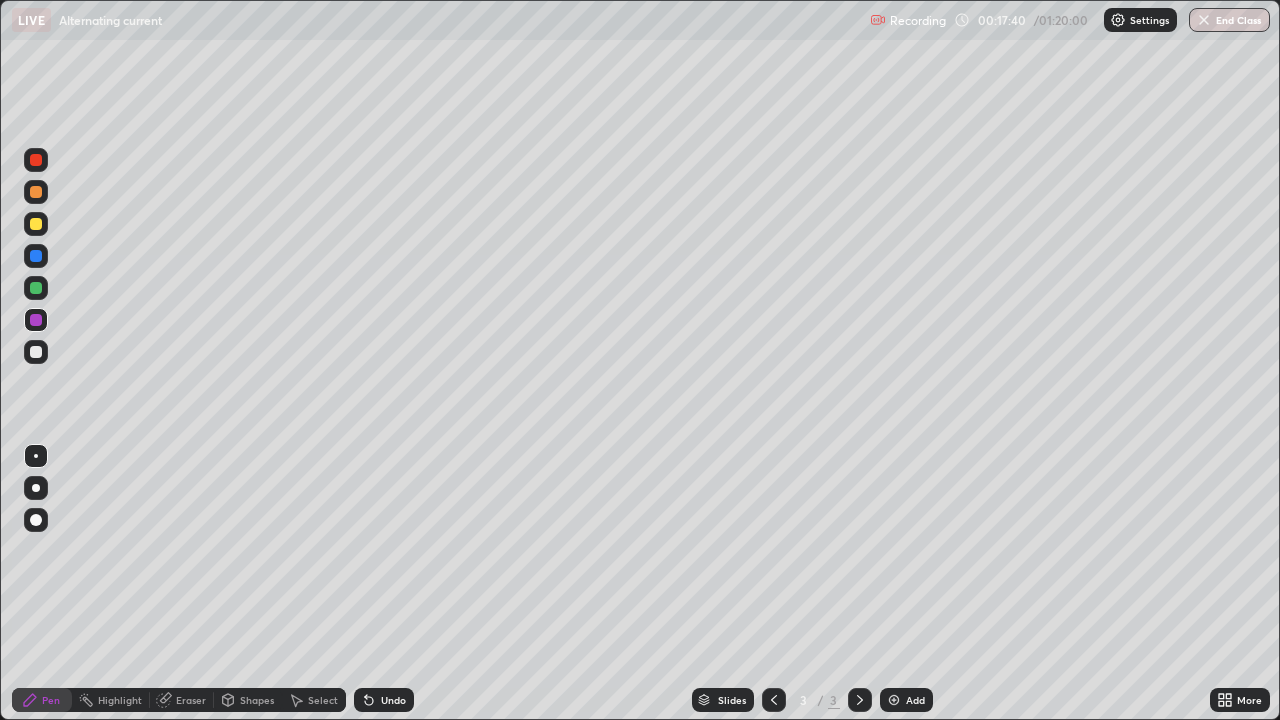 click on "Eraser" at bounding box center [191, 700] 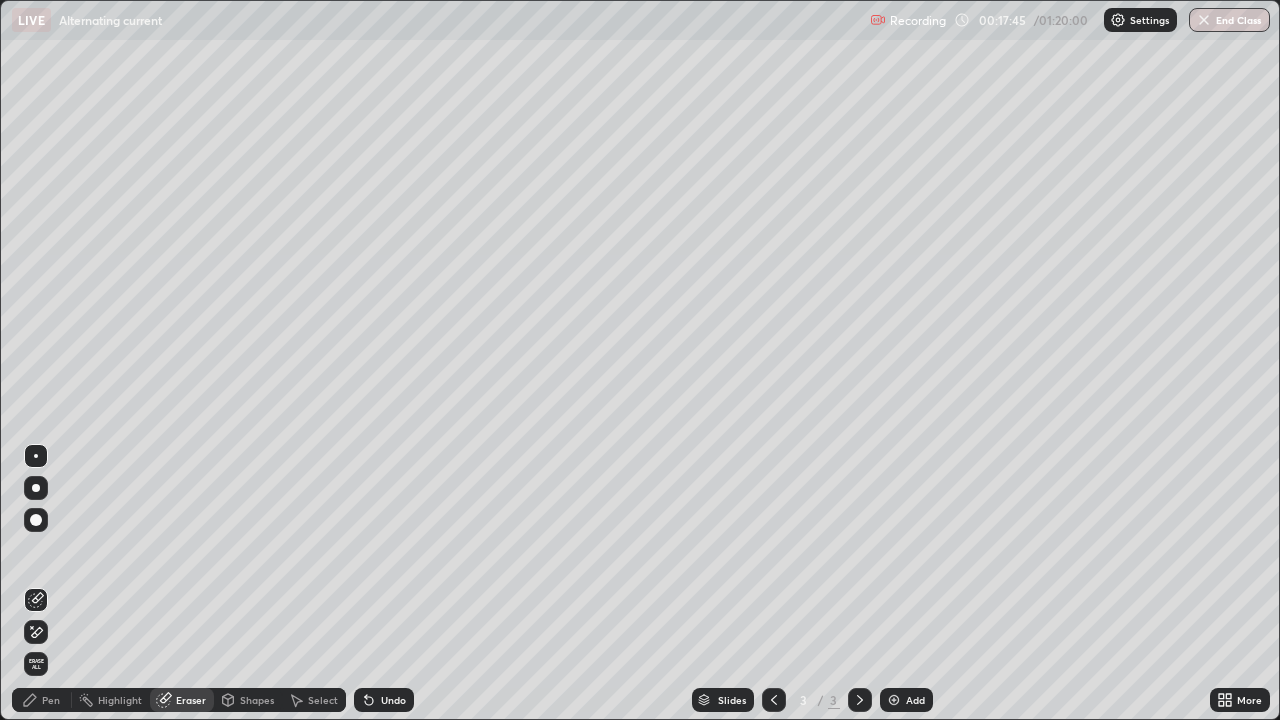click on "Pen" at bounding box center [51, 700] 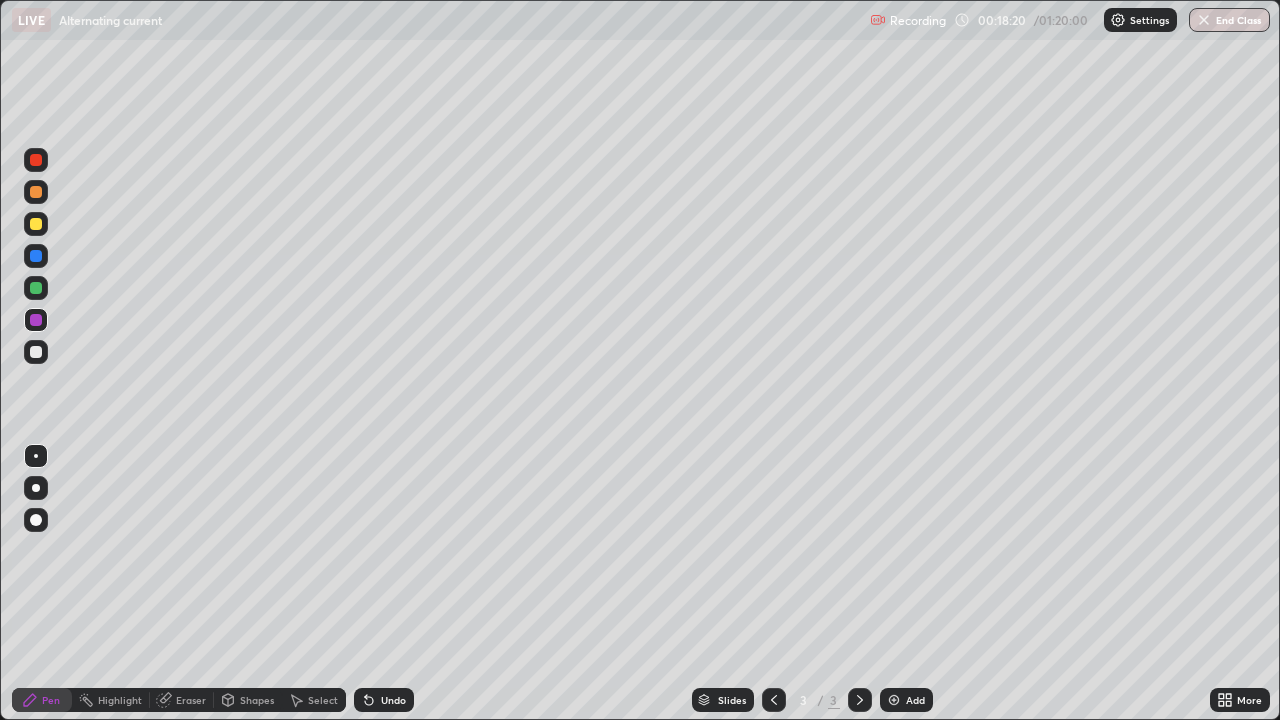 click at bounding box center (36, 352) 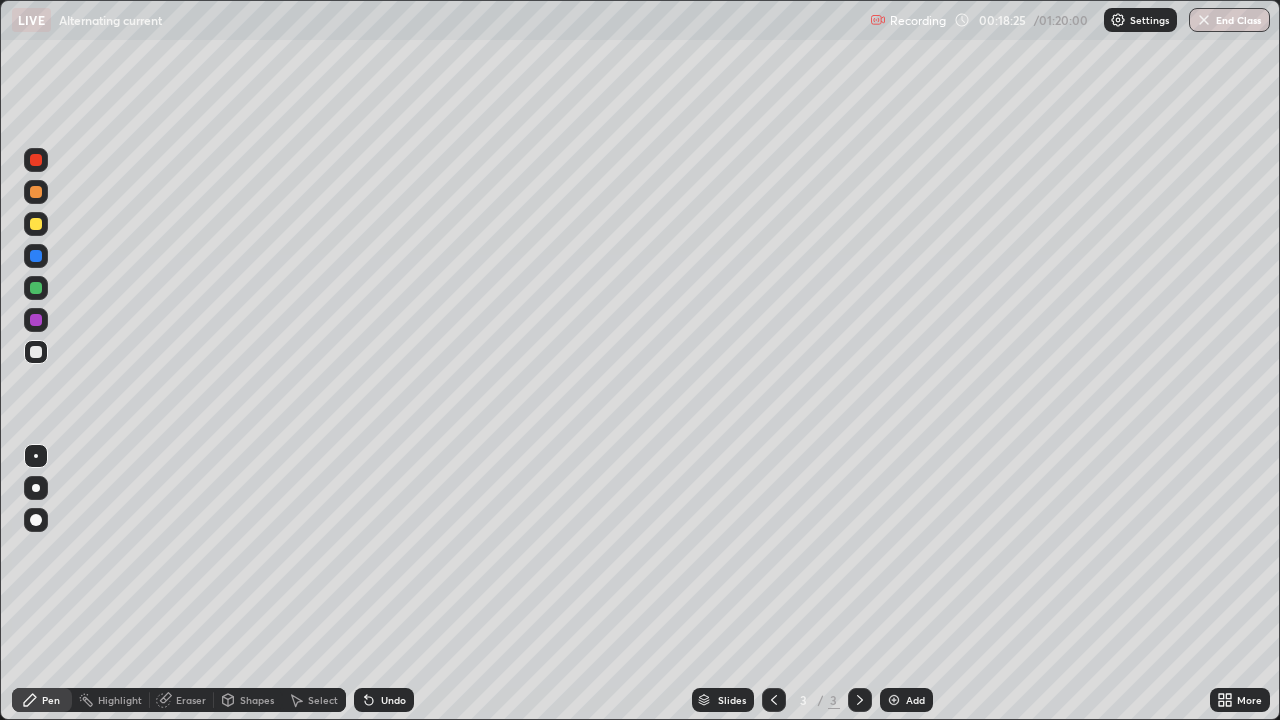 click on "Eraser" at bounding box center (191, 700) 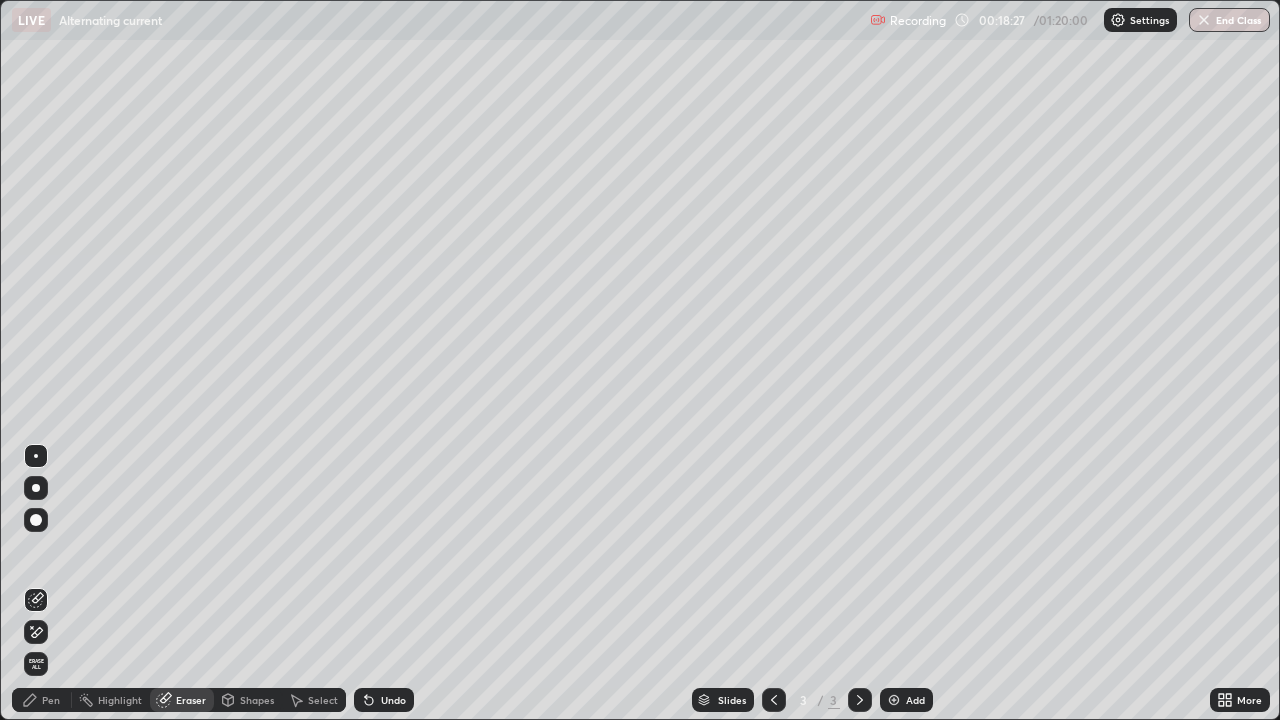 click on "Pen" at bounding box center (42, 700) 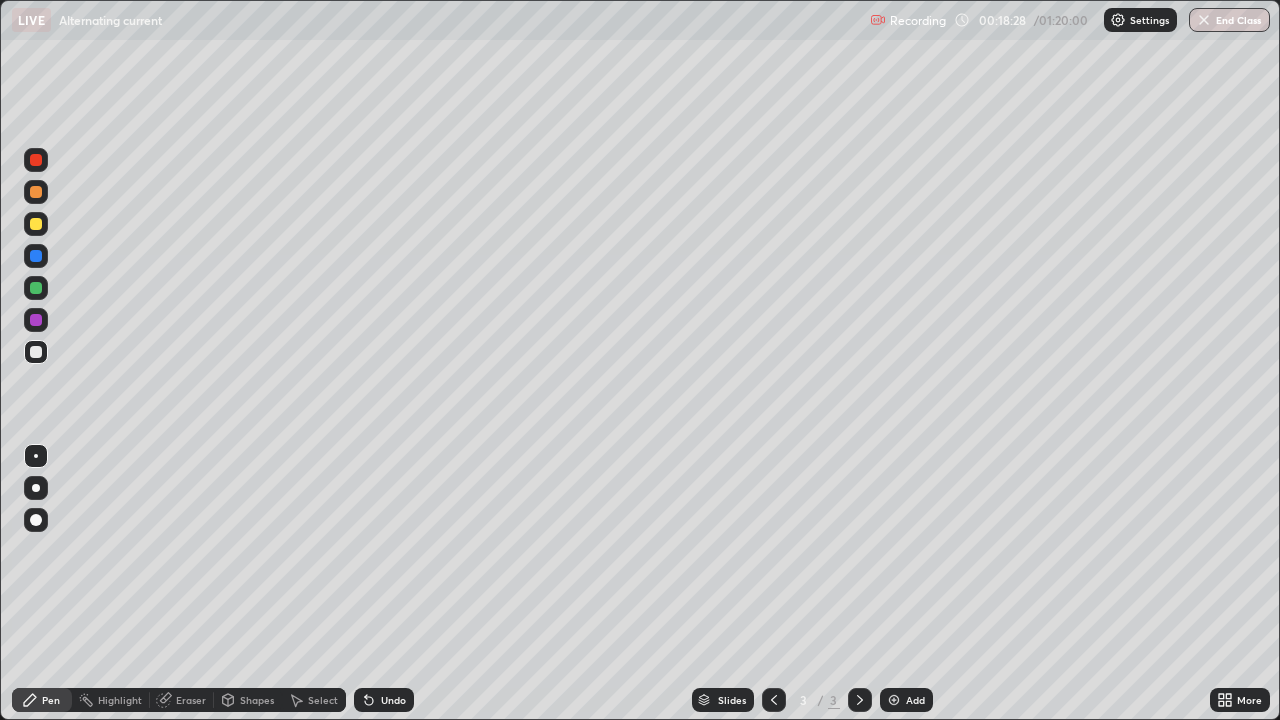 click at bounding box center [36, 320] 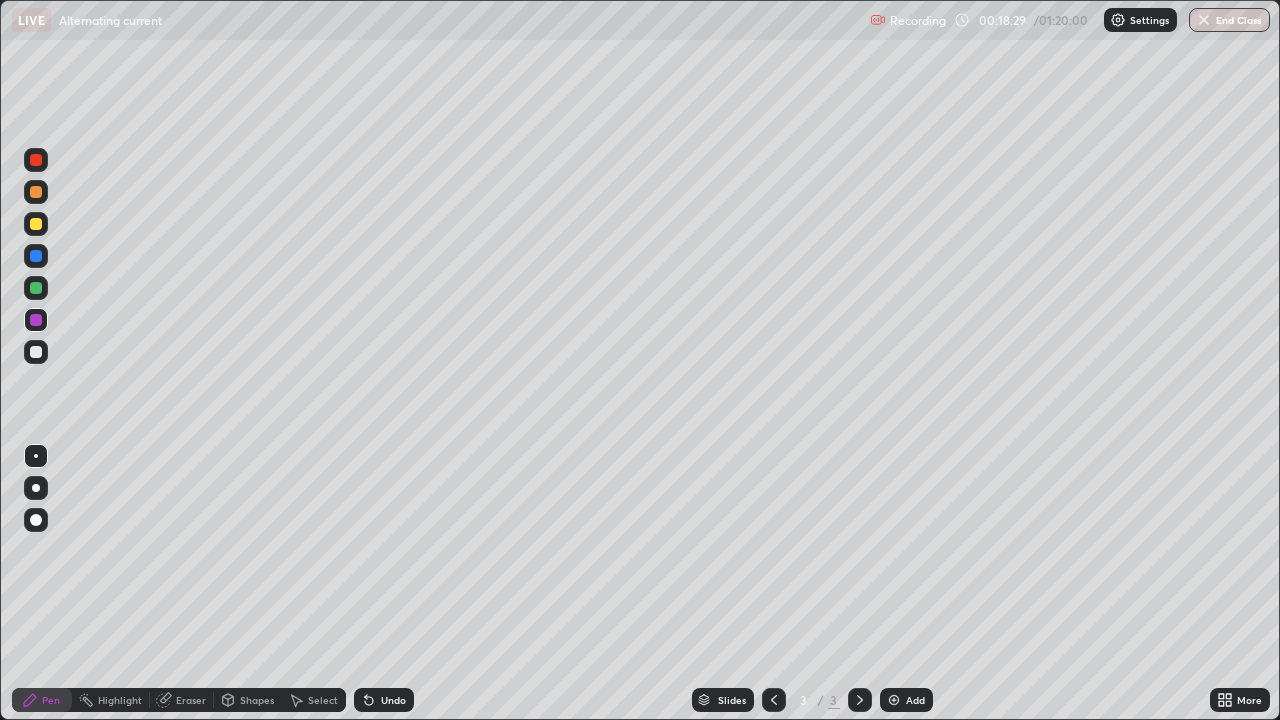 click at bounding box center (36, 352) 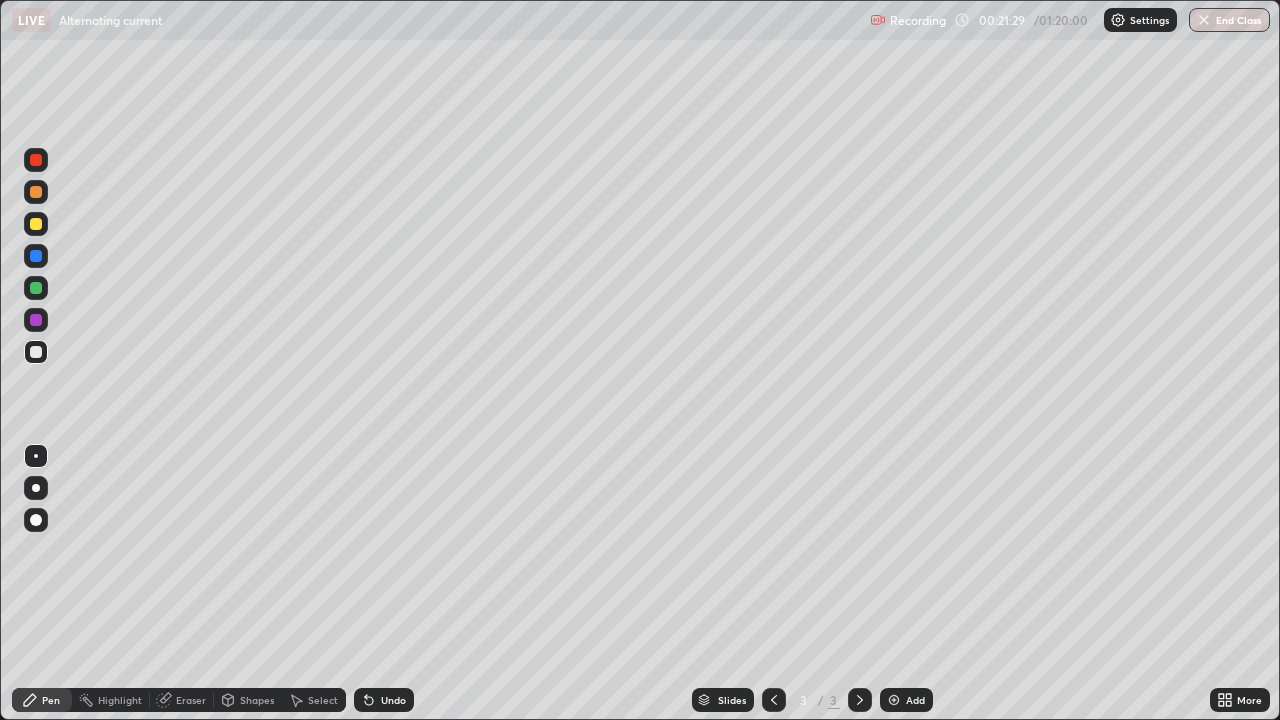 click at bounding box center (894, 700) 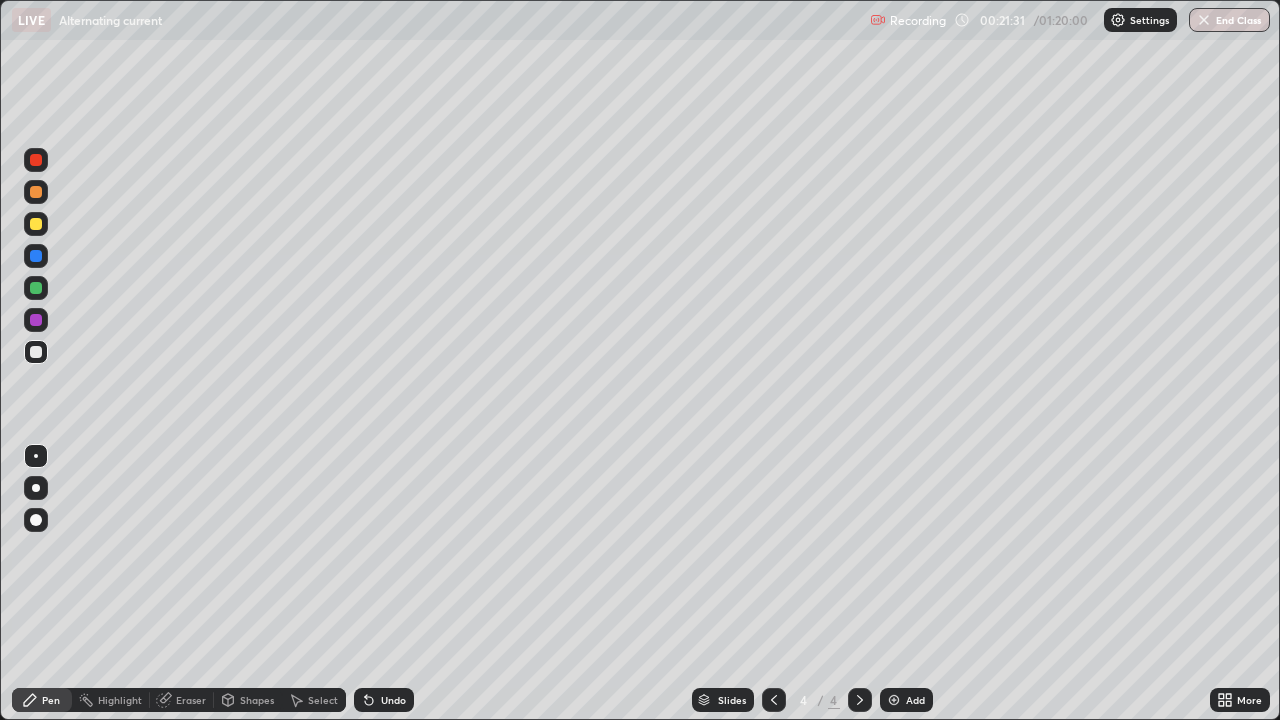 click at bounding box center (36, 192) 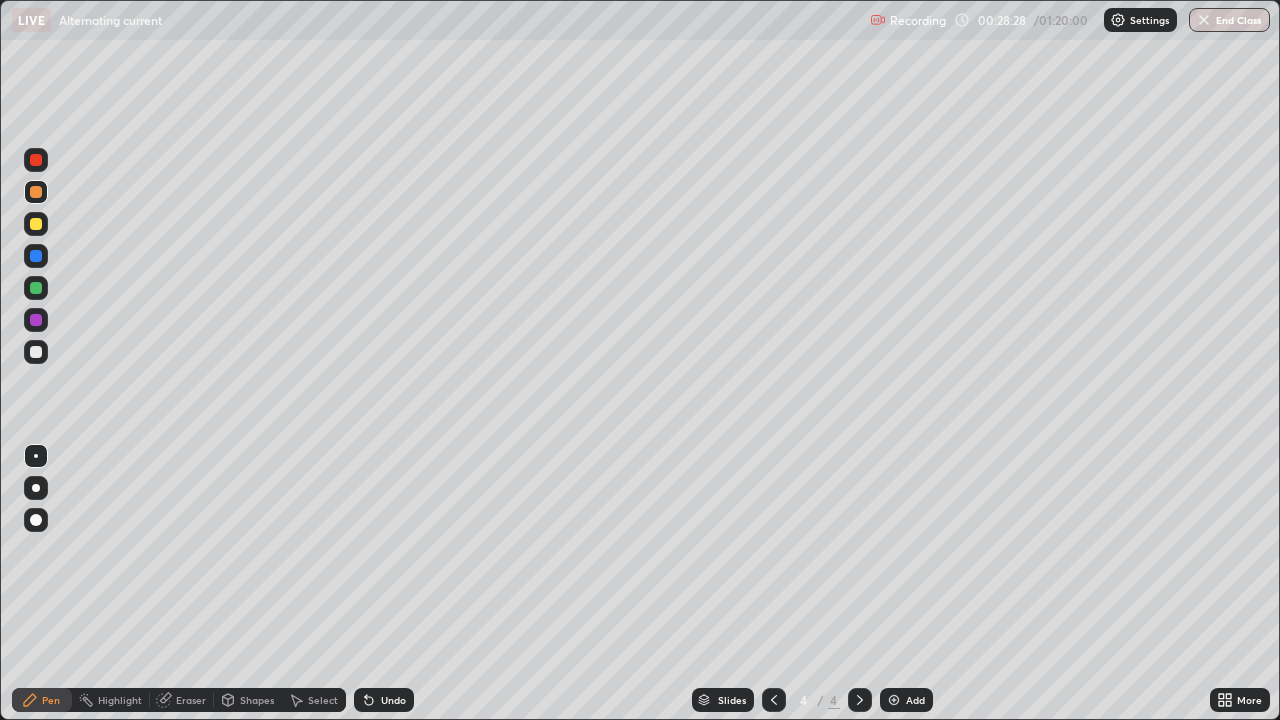 click at bounding box center (36, 320) 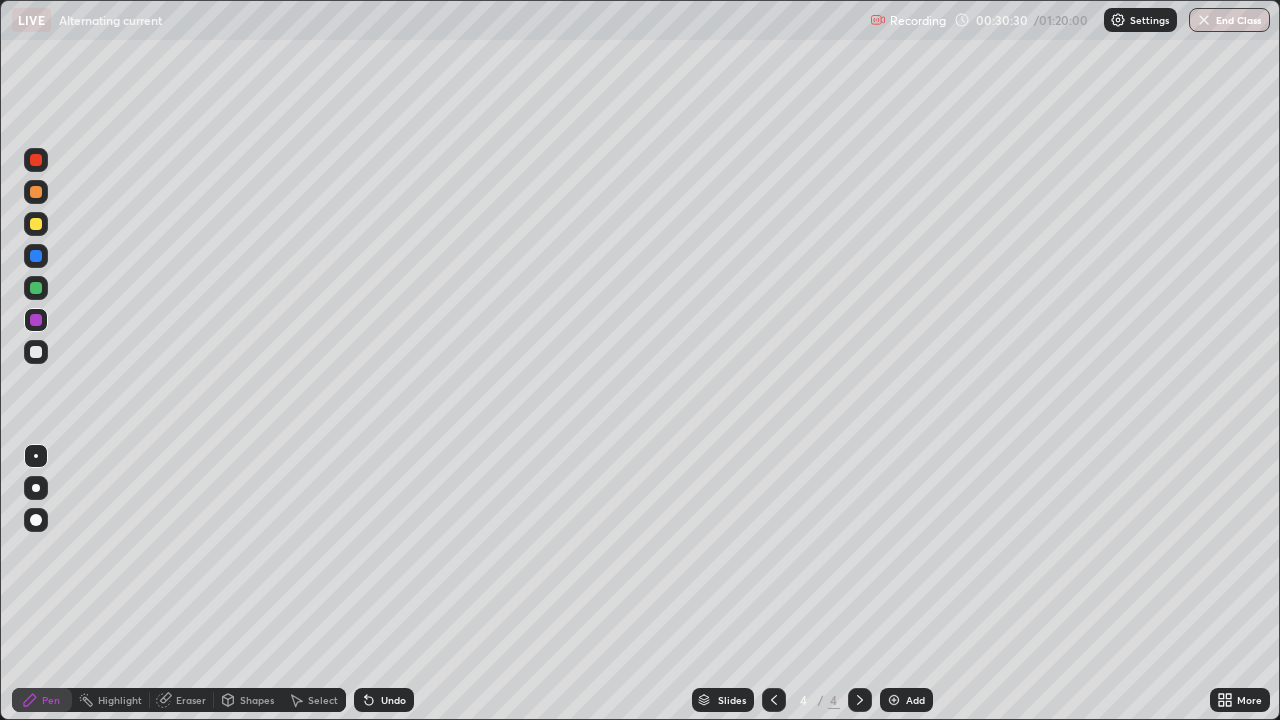 click at bounding box center (36, 224) 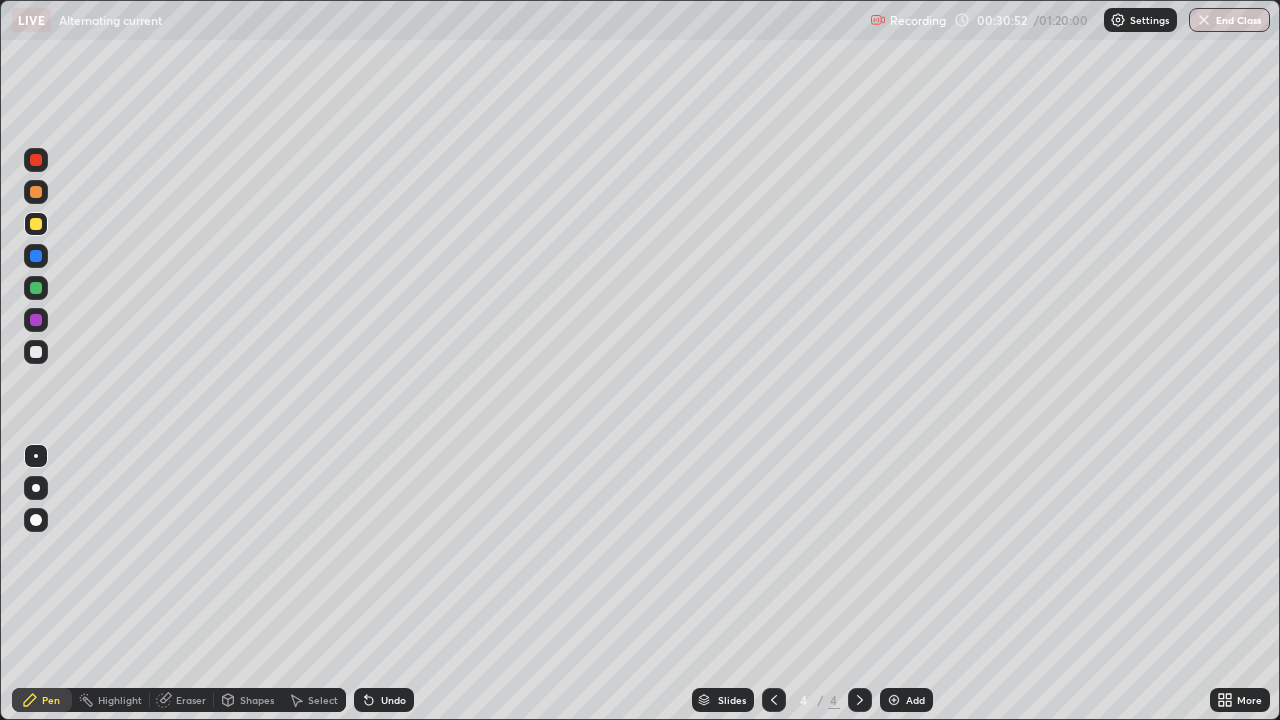 click 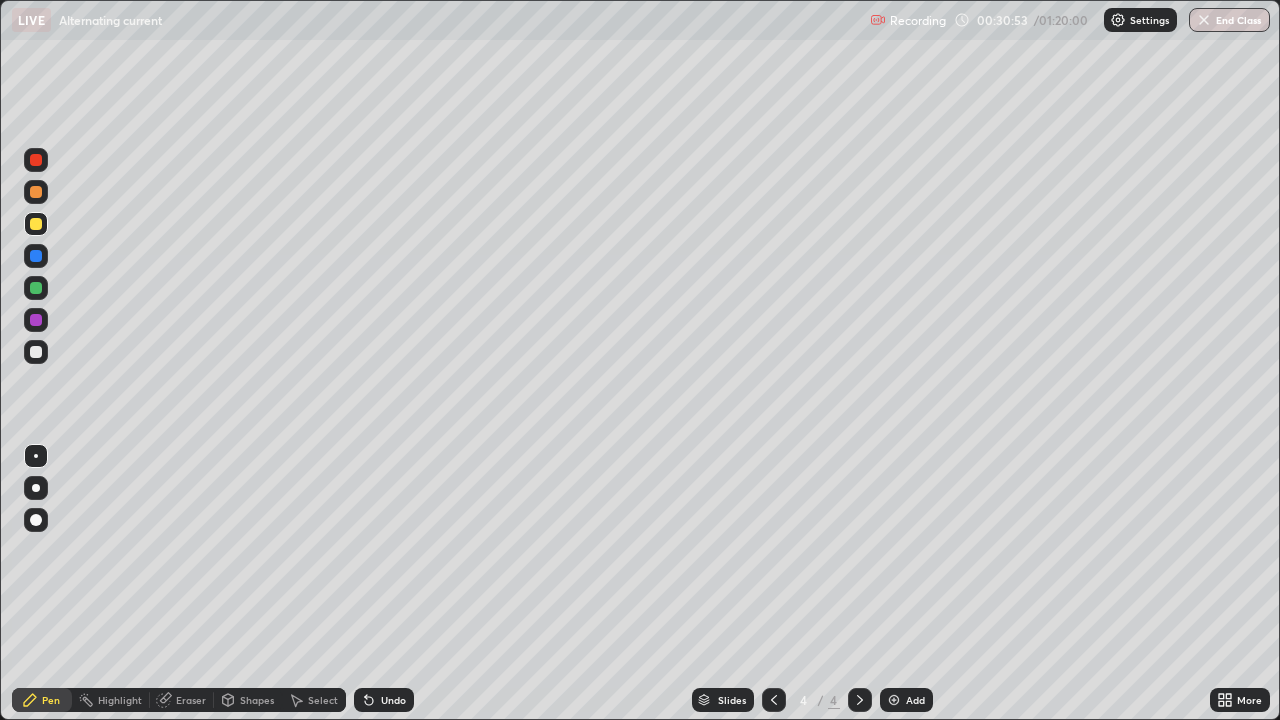 click on "Undo" at bounding box center (393, 700) 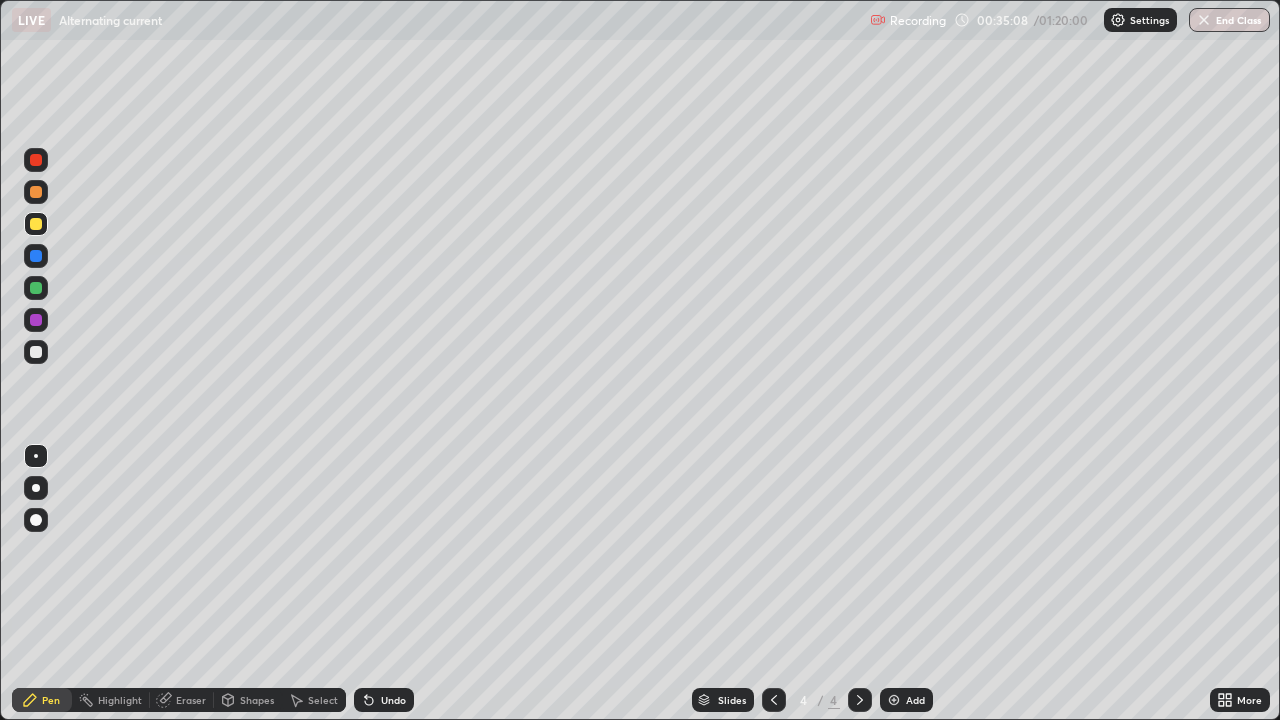 click at bounding box center (894, 700) 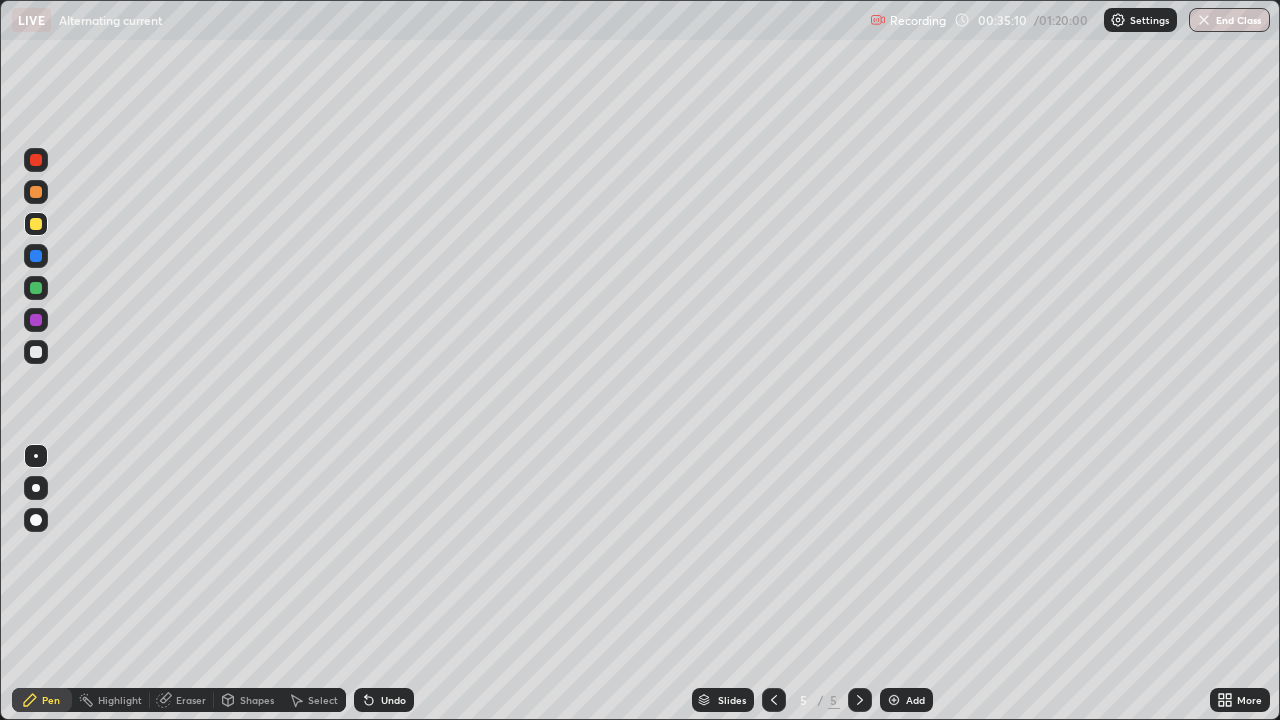 click at bounding box center (36, 192) 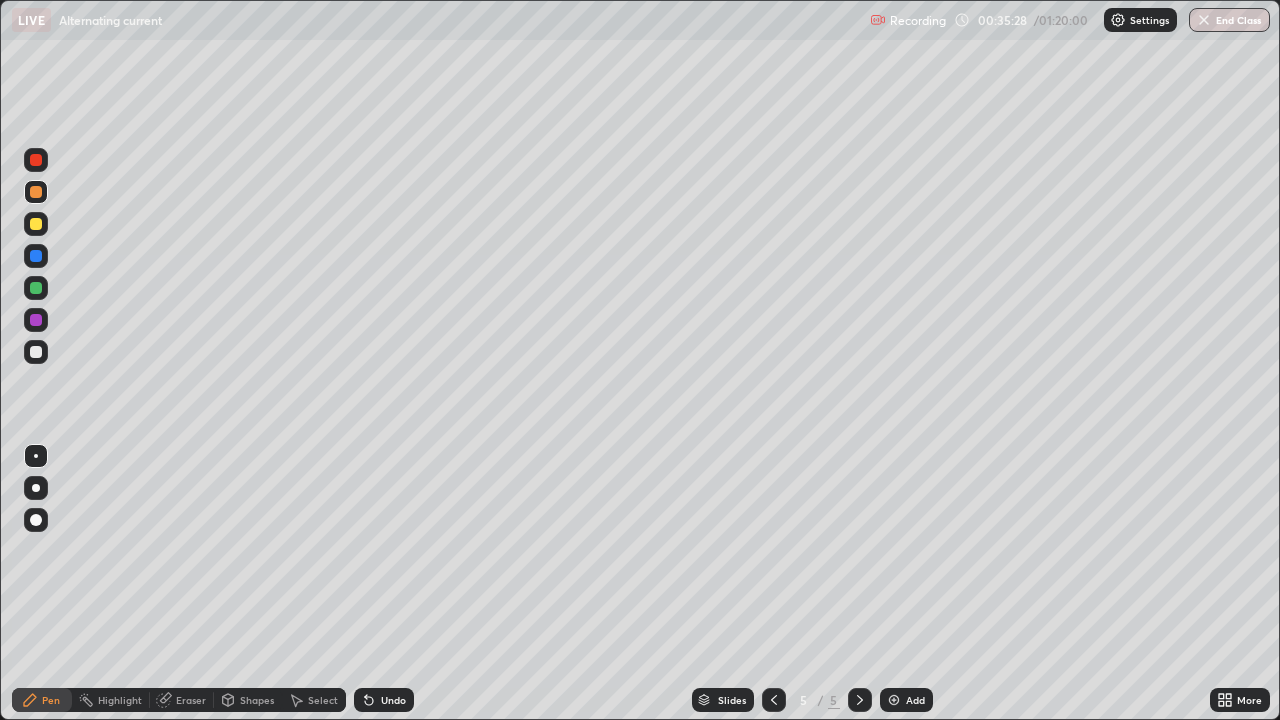 click at bounding box center [36, 288] 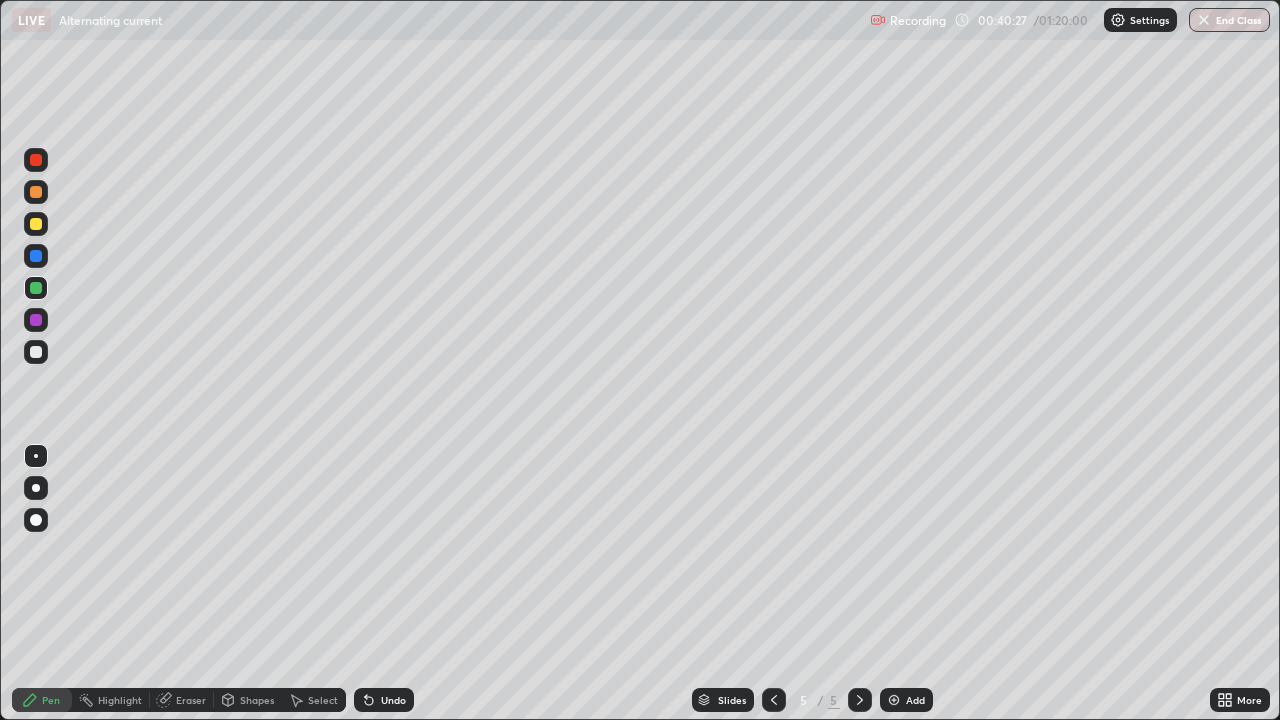 click at bounding box center [36, 224] 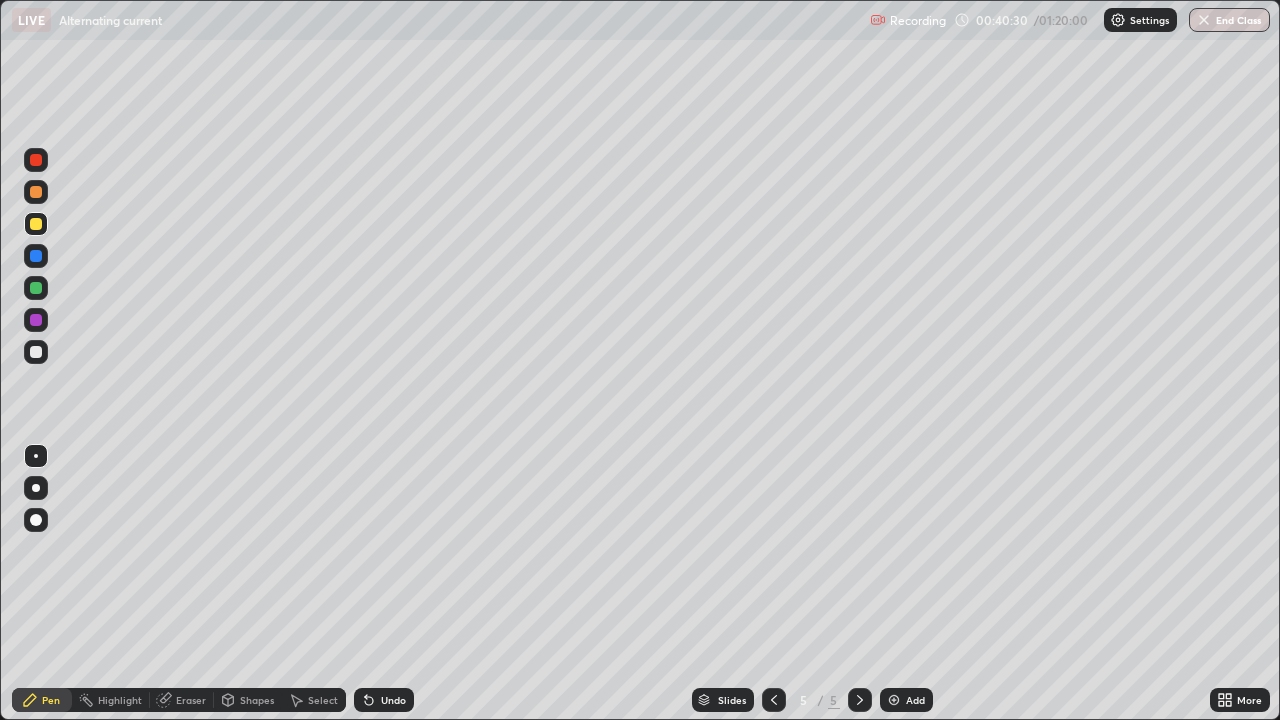 click at bounding box center [36, 320] 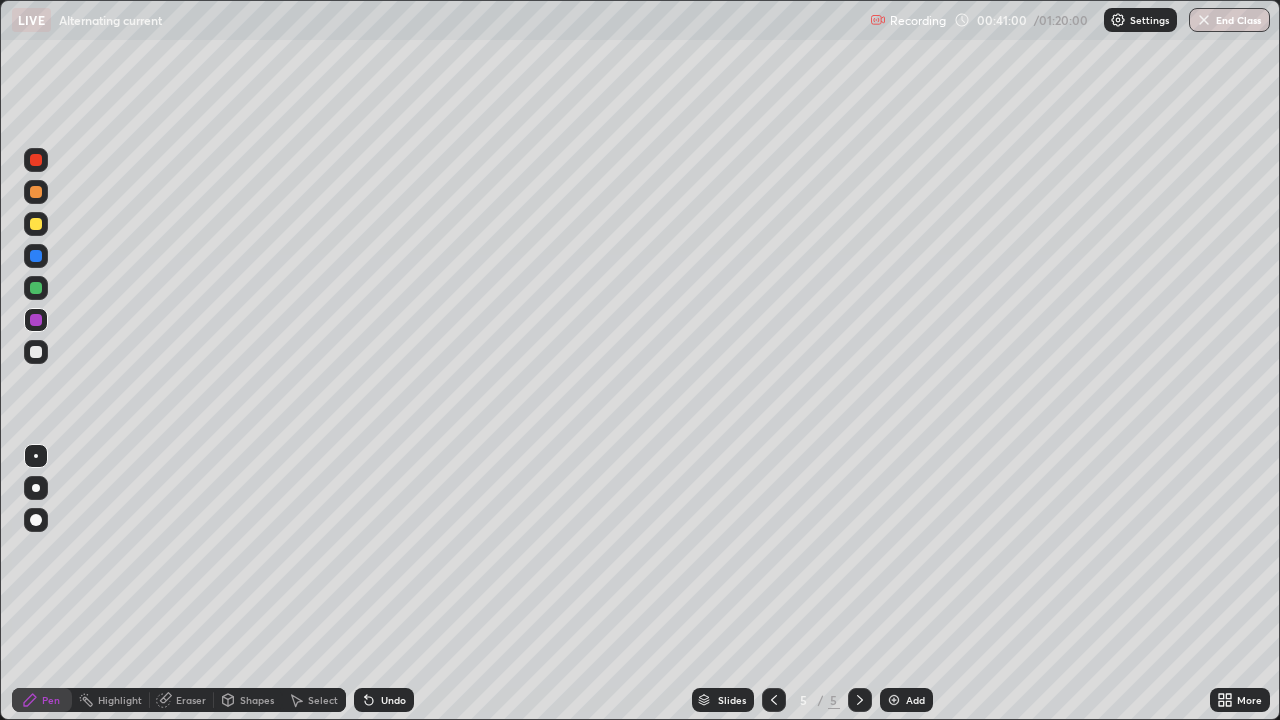 click on "Undo" at bounding box center [384, 700] 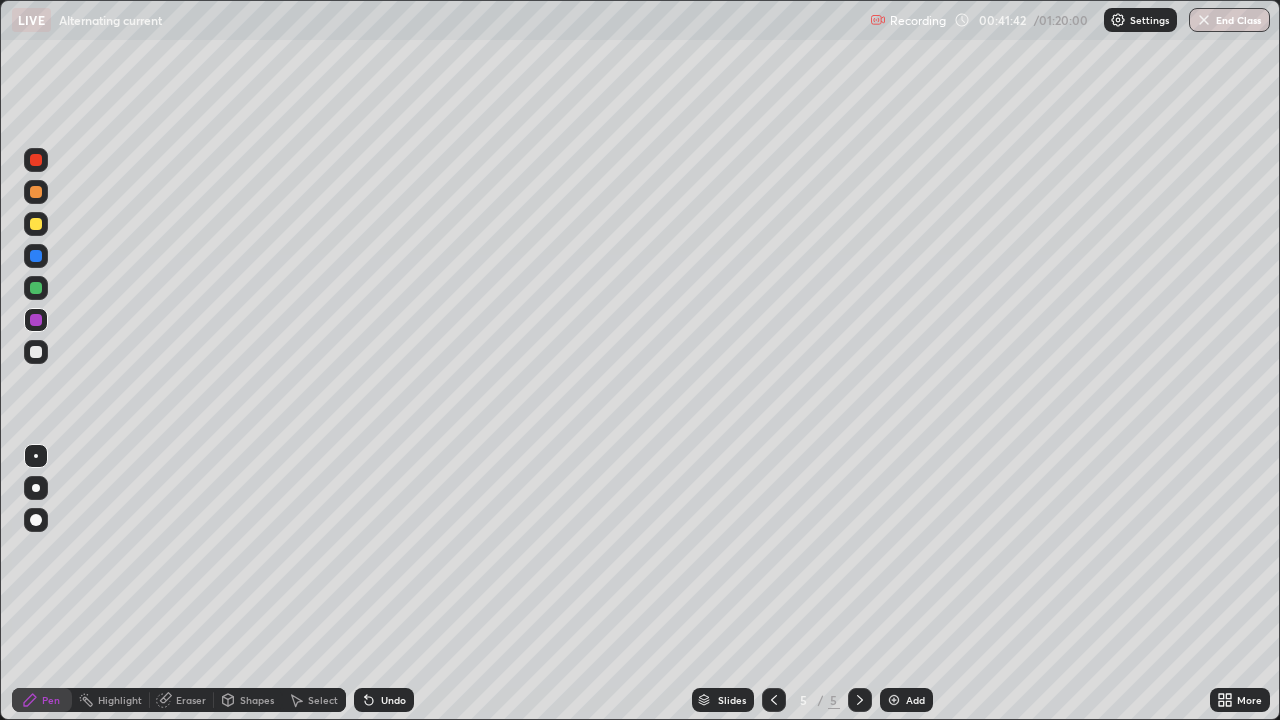 click at bounding box center (36, 352) 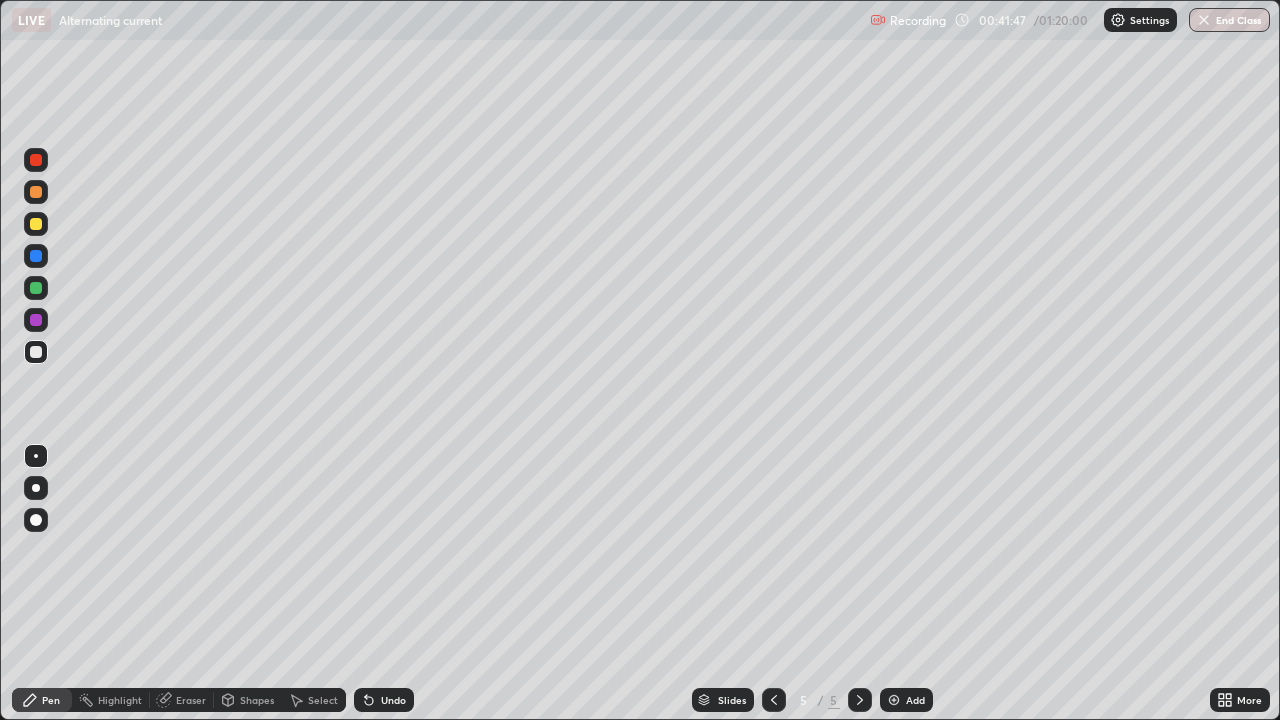 click 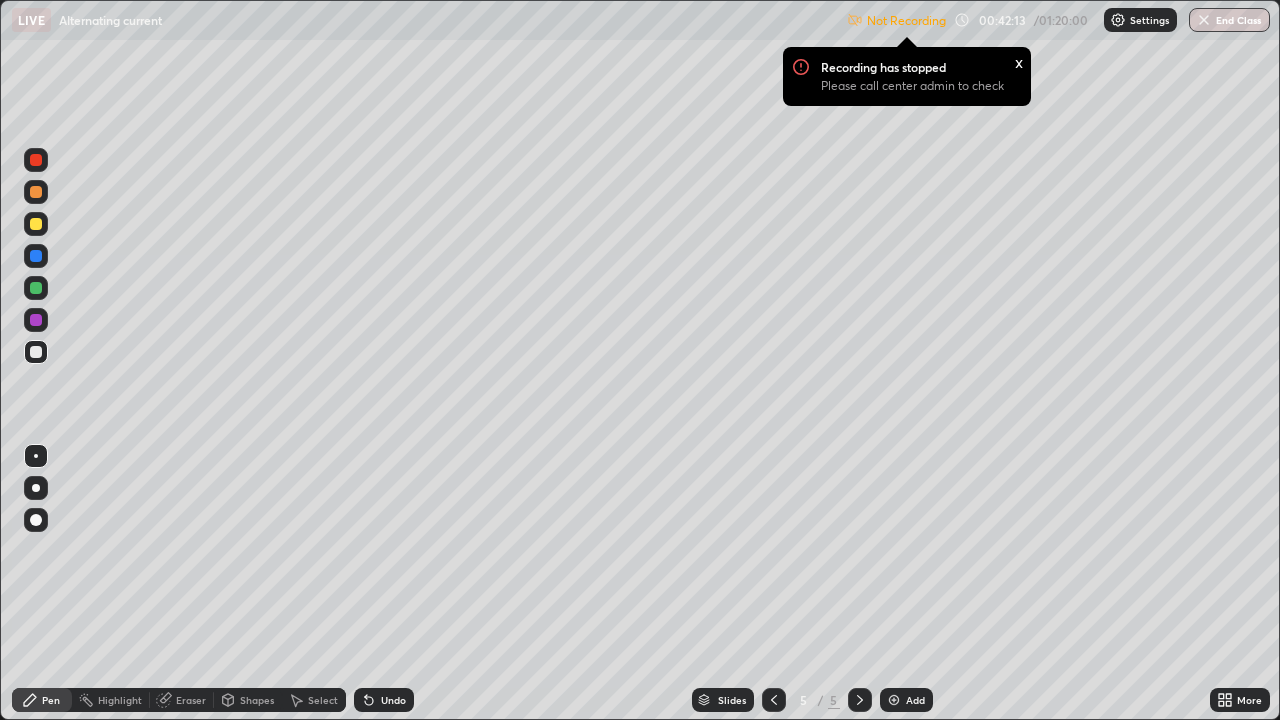 click at bounding box center (36, 320) 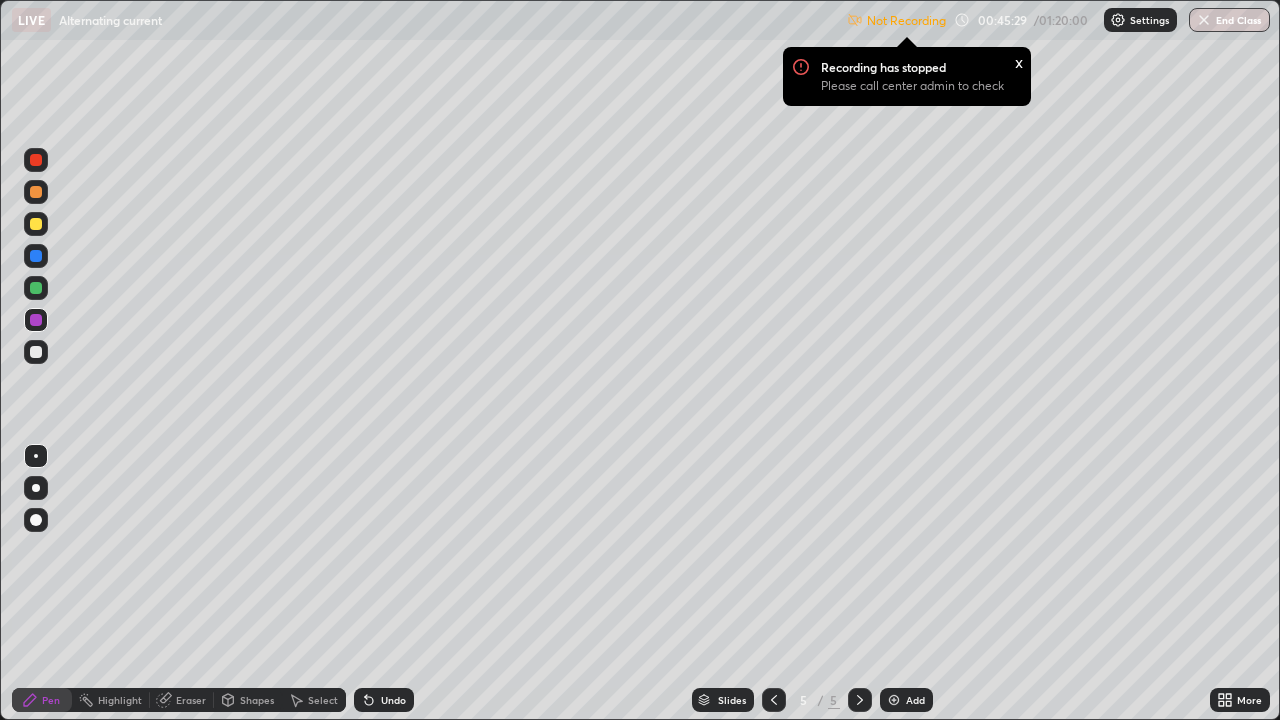 click on "Not Recording Recording has stopped Please call center admin to check x 00:45:29 /  01:20:00 Settings End Class" at bounding box center [1058, 20] 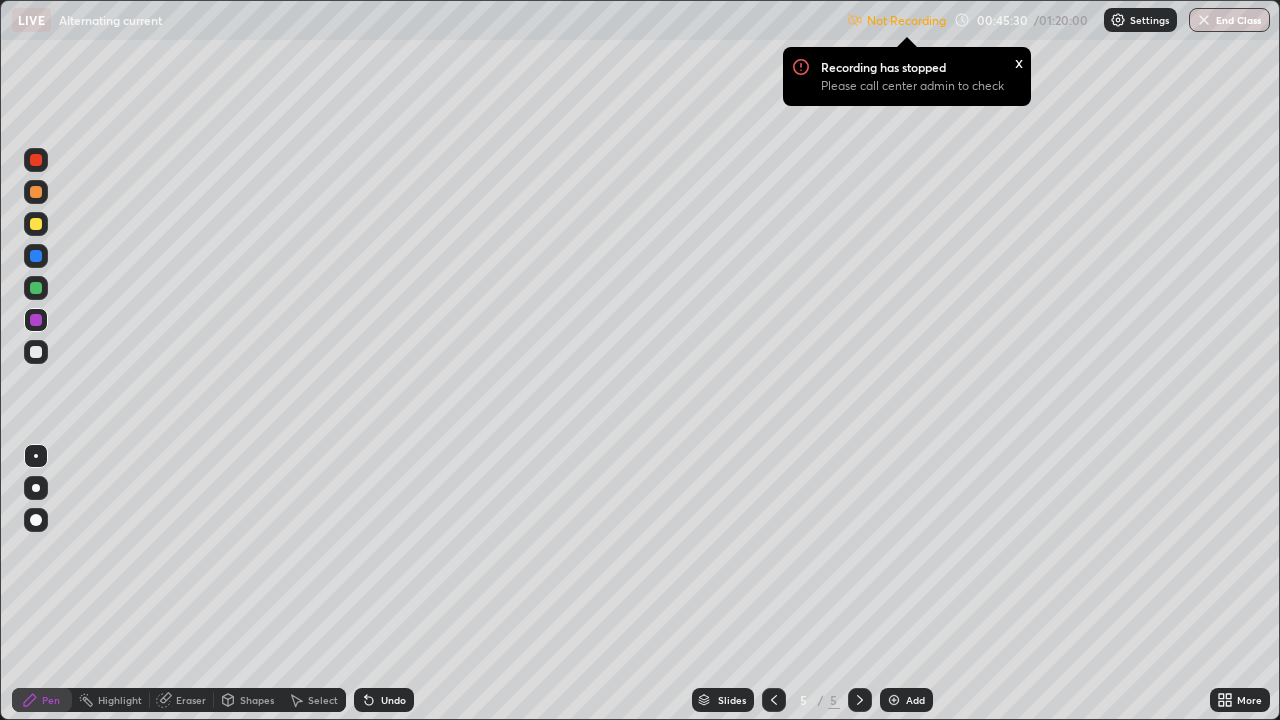 click at bounding box center (1118, 20) 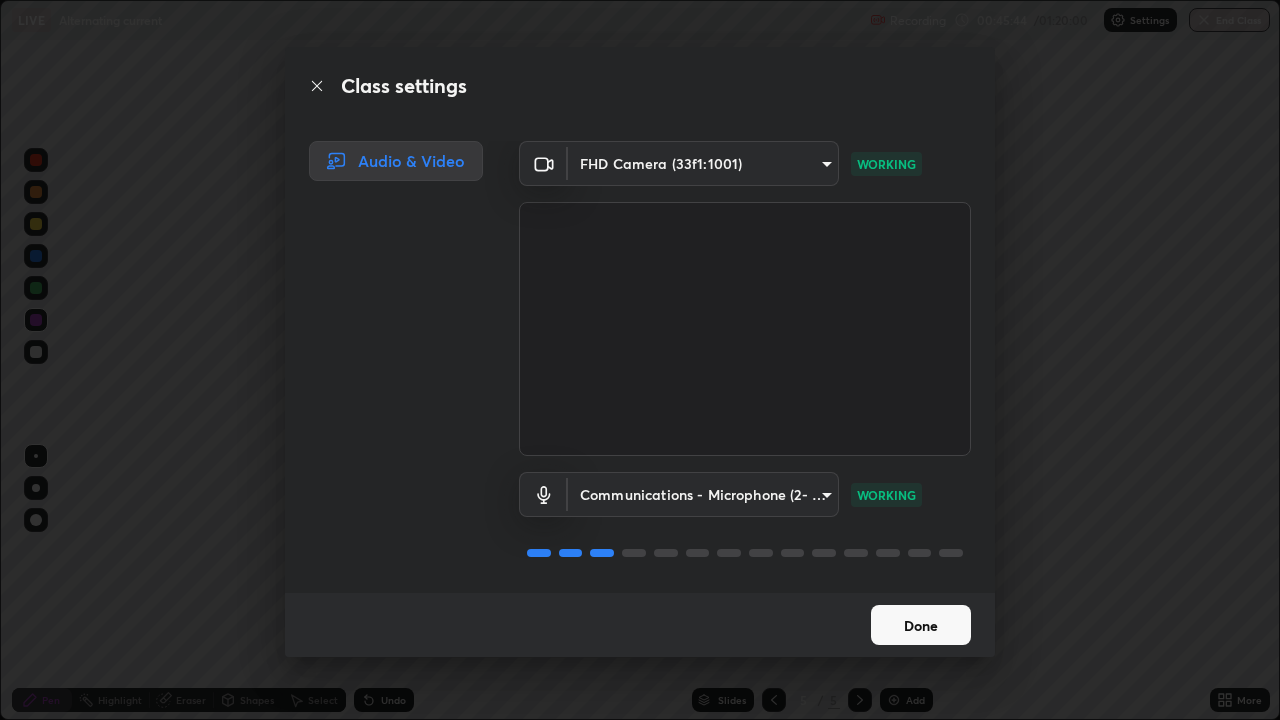 click on "Done" at bounding box center [921, 625] 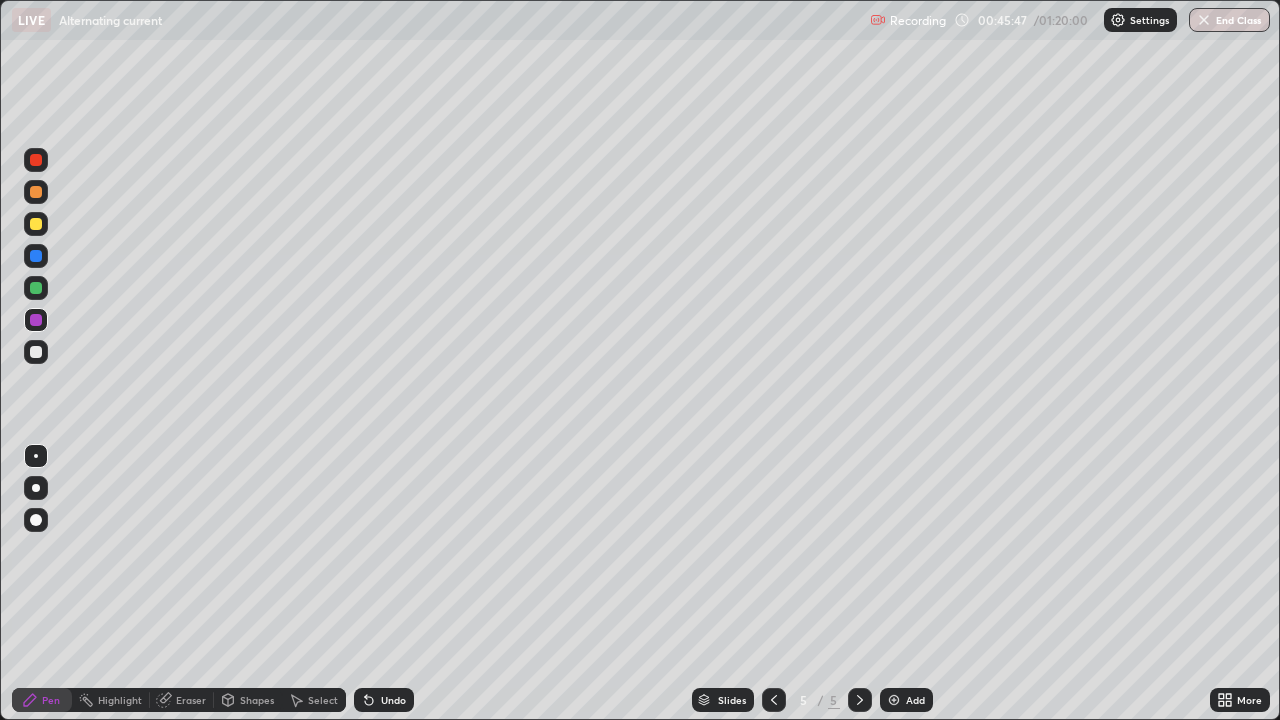 click at bounding box center (894, 700) 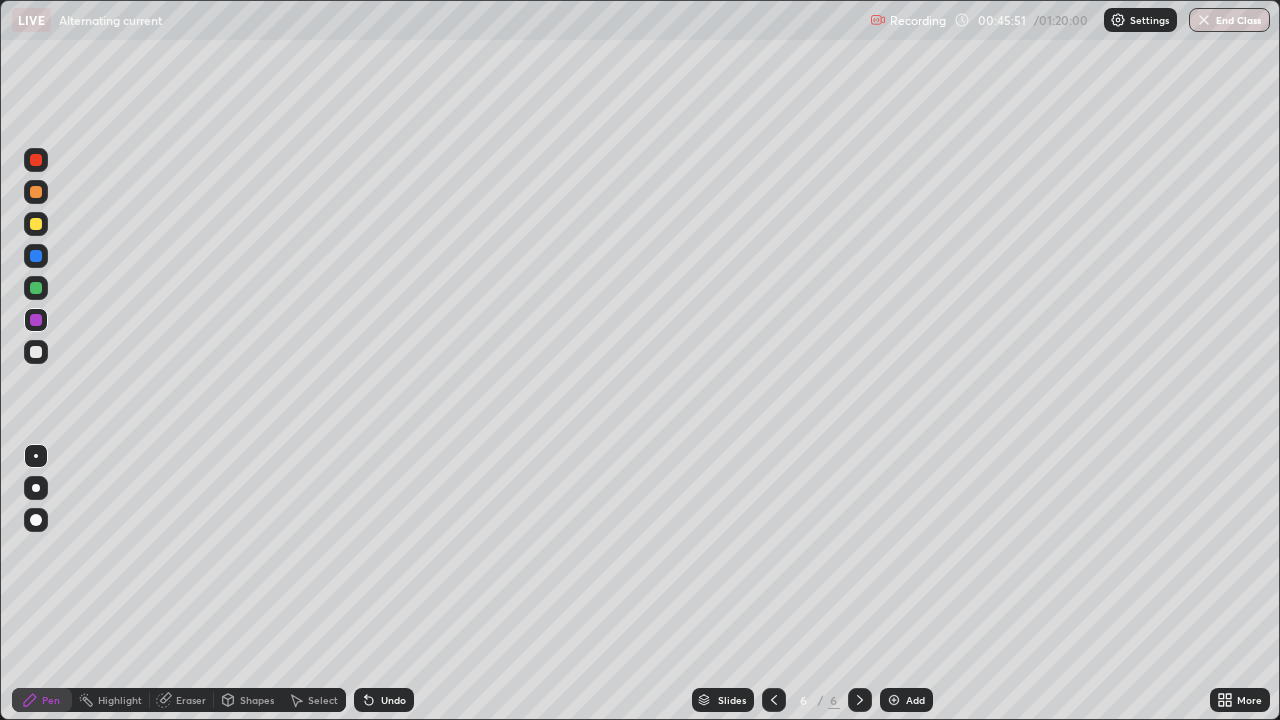 click at bounding box center (36, 192) 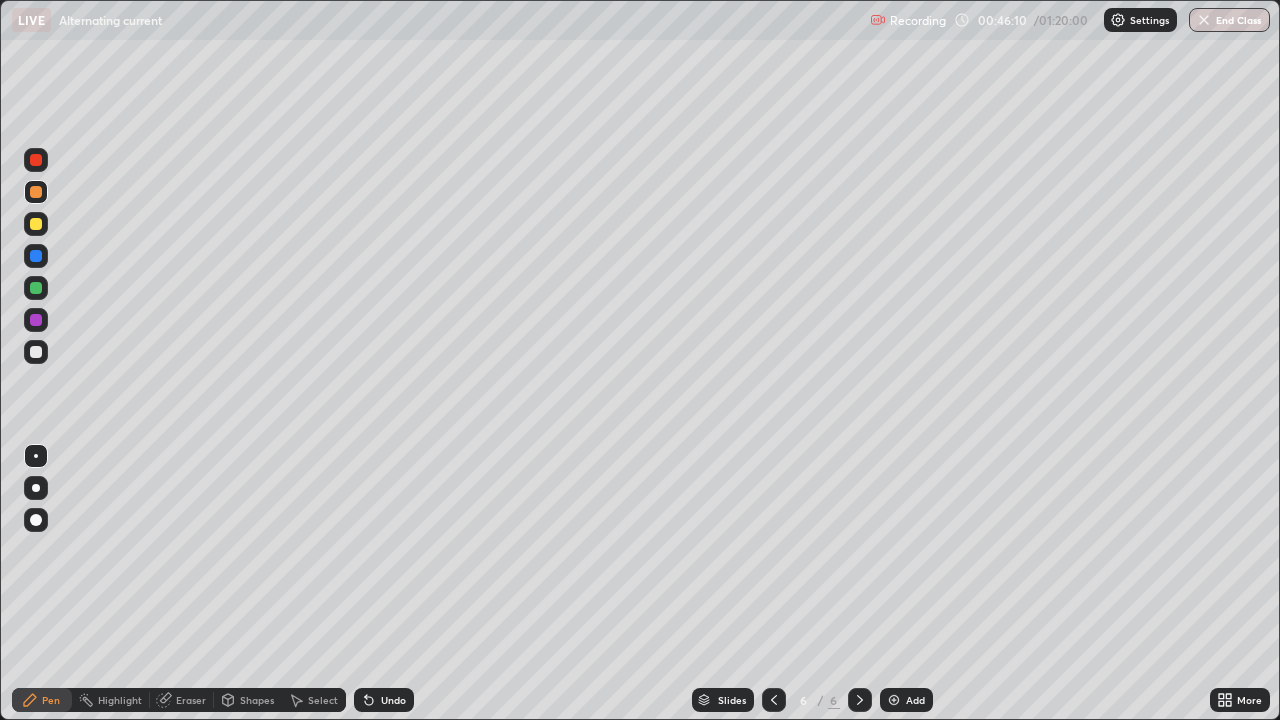 click at bounding box center (36, 352) 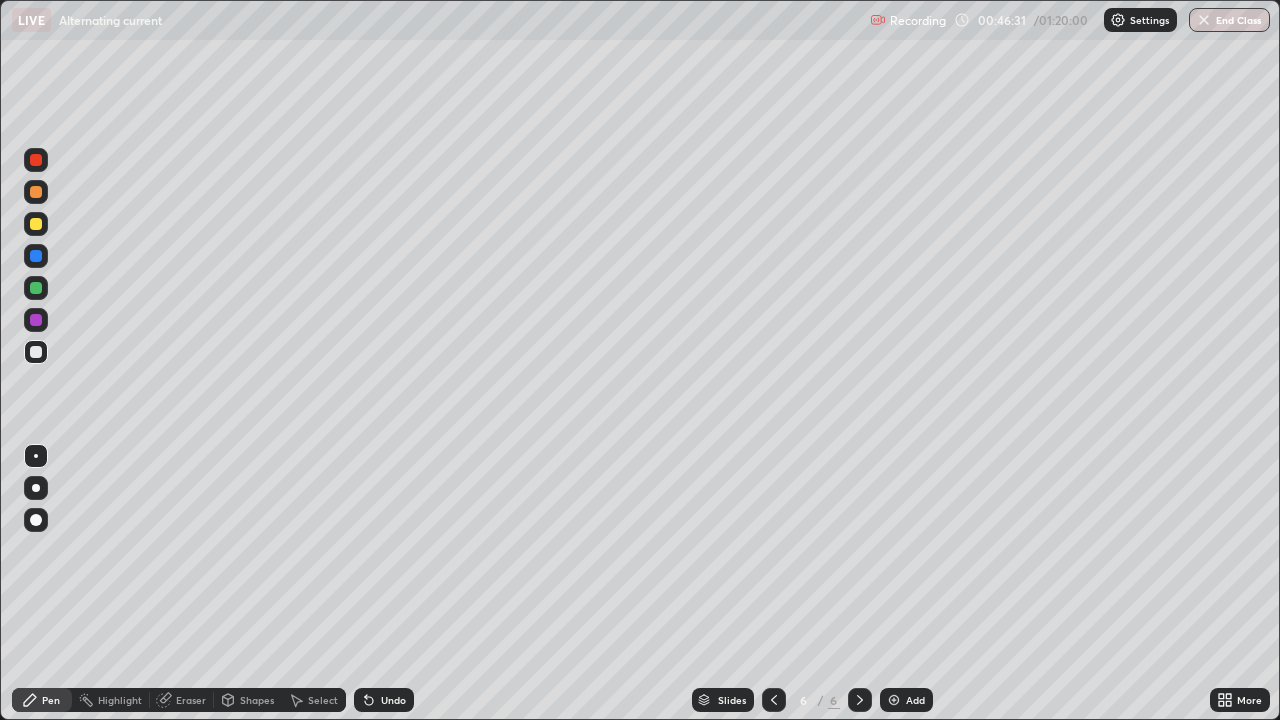 click at bounding box center (36, 256) 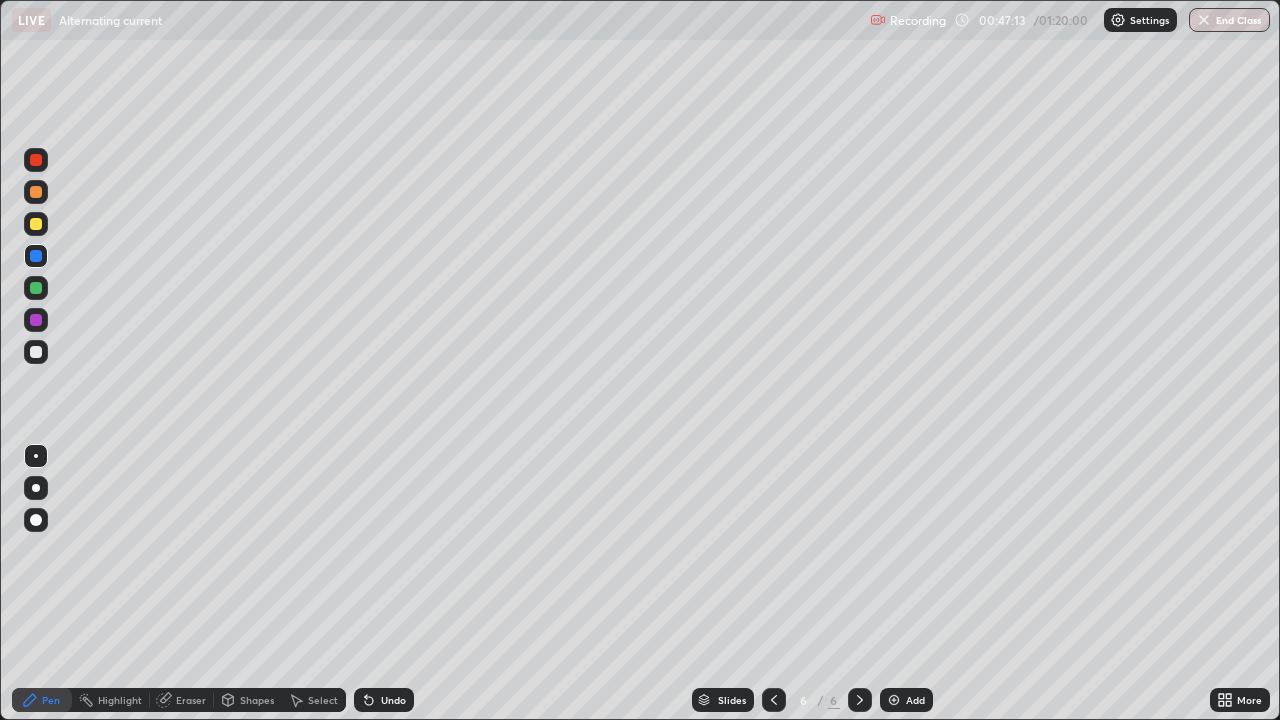click at bounding box center (36, 320) 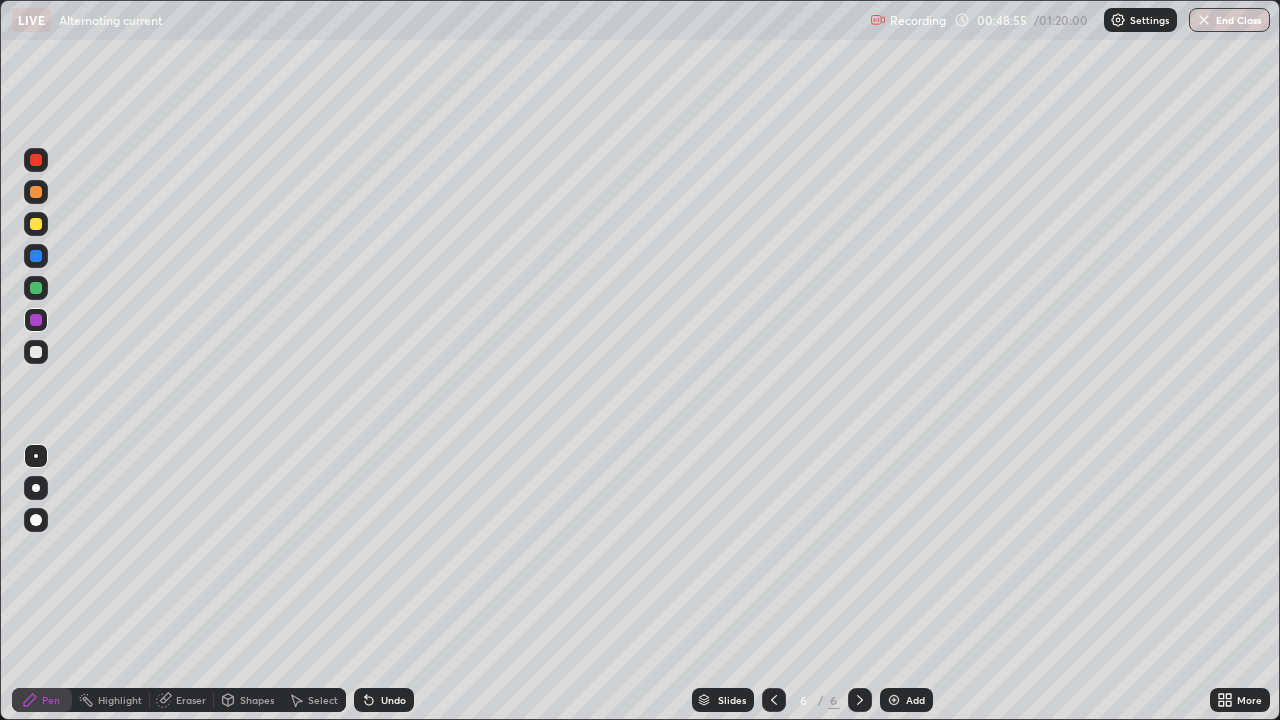 click at bounding box center [36, 224] 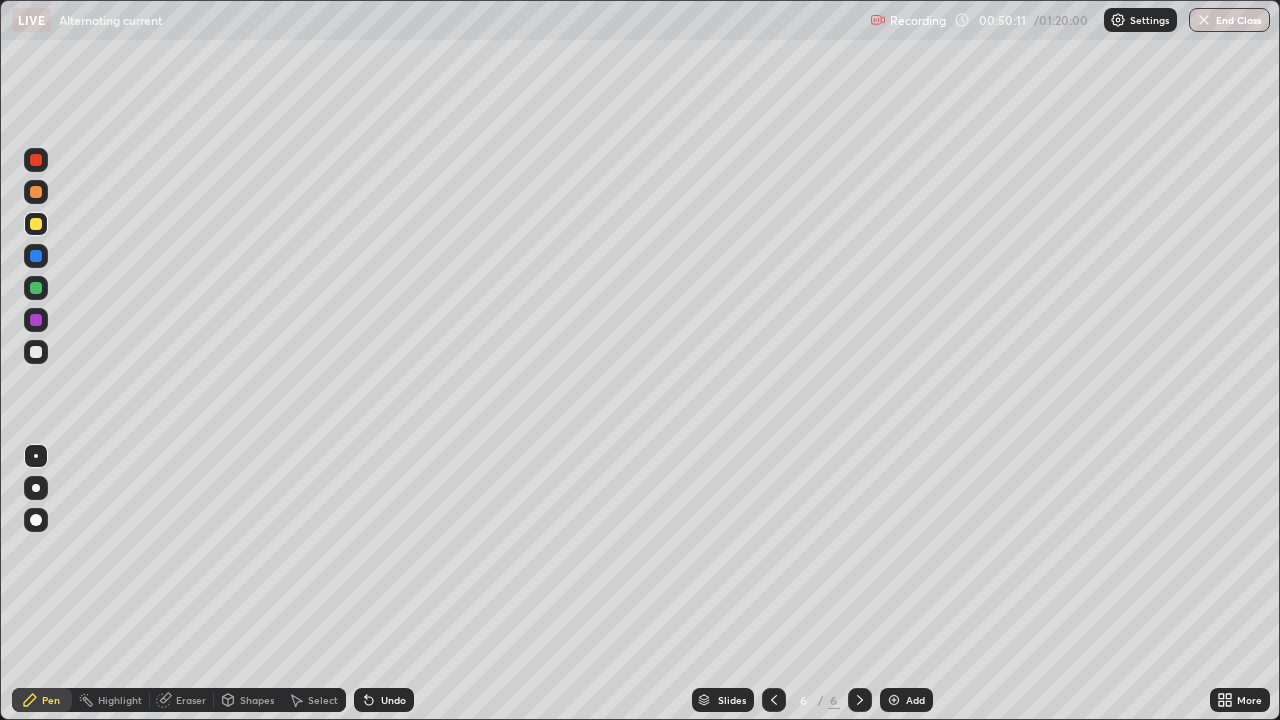 click at bounding box center (36, 288) 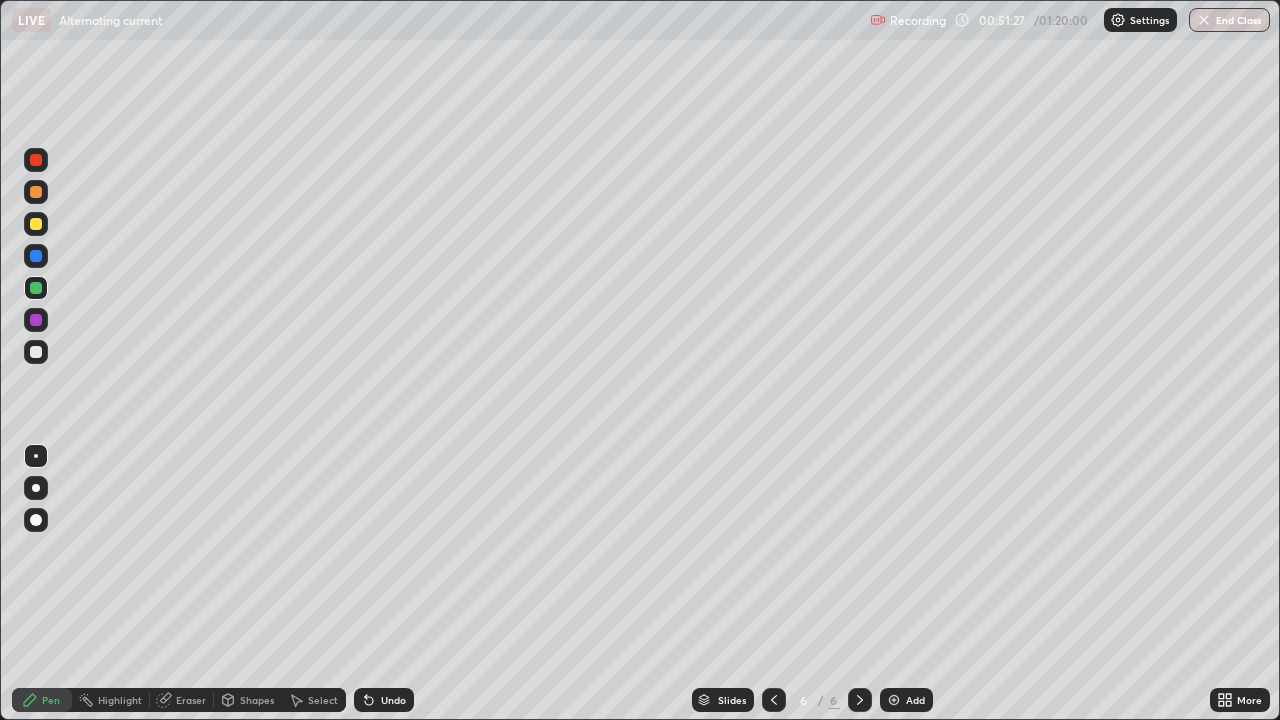 click at bounding box center (36, 352) 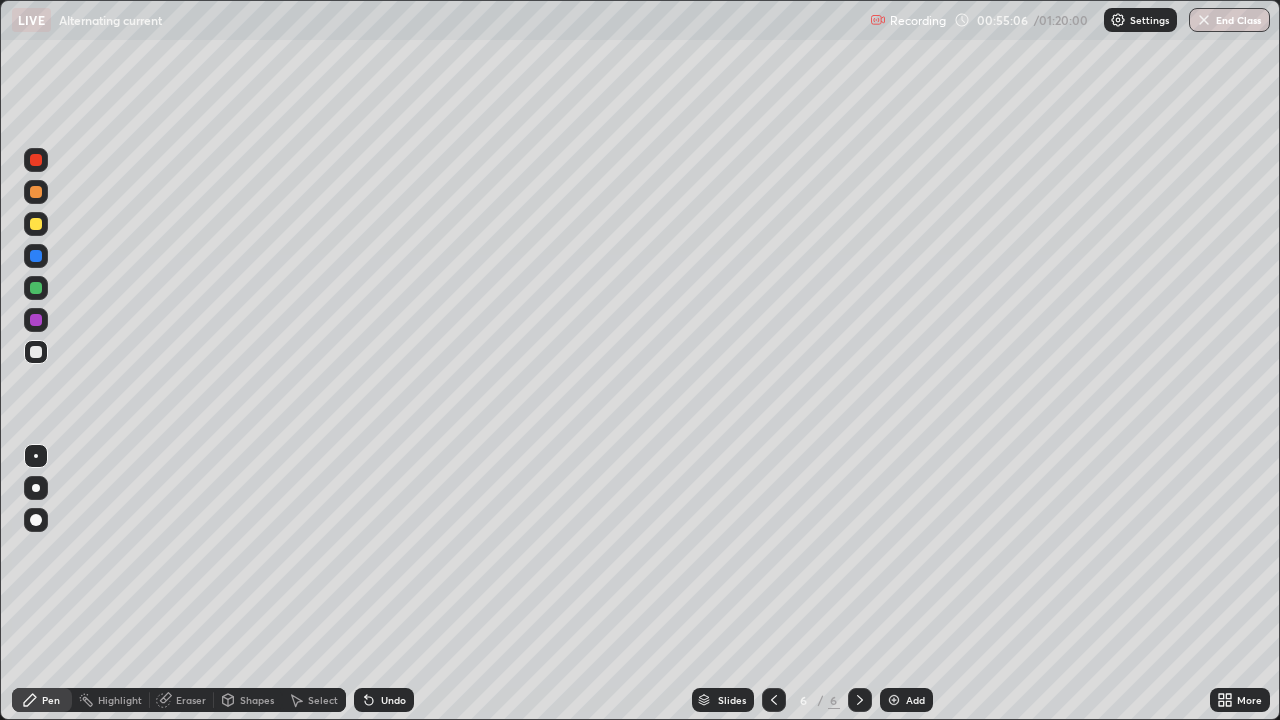 click 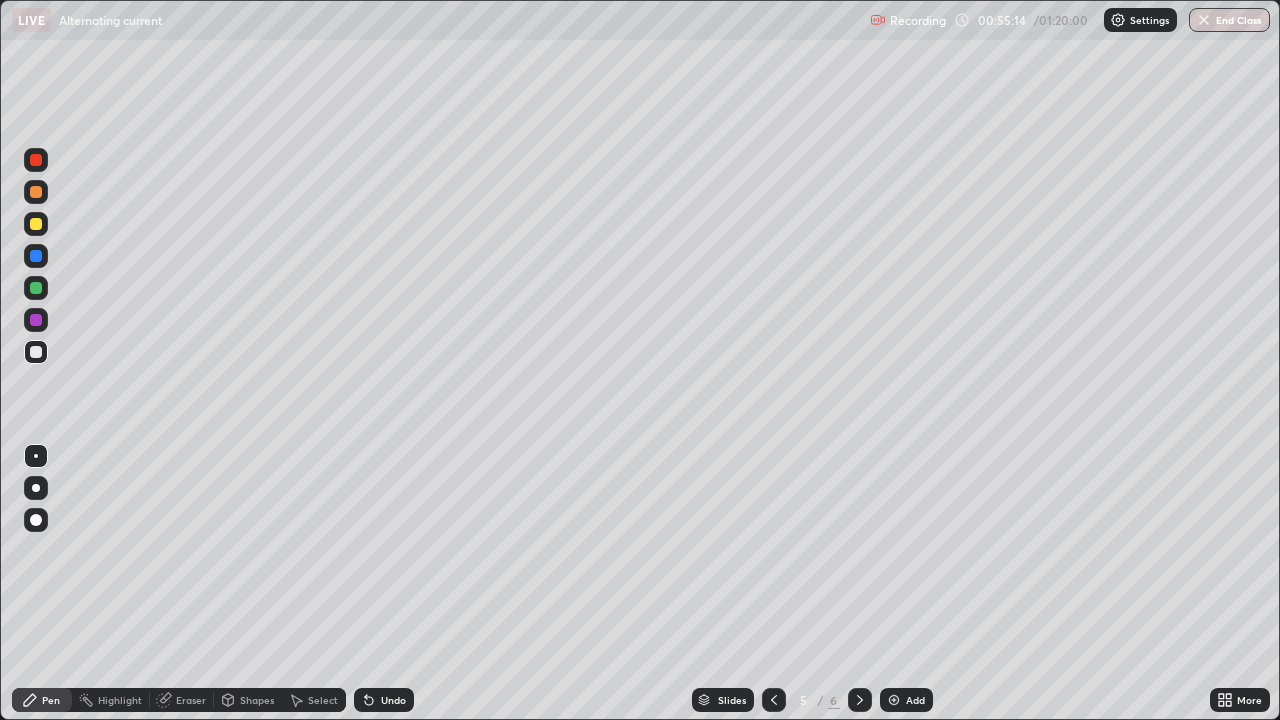 click 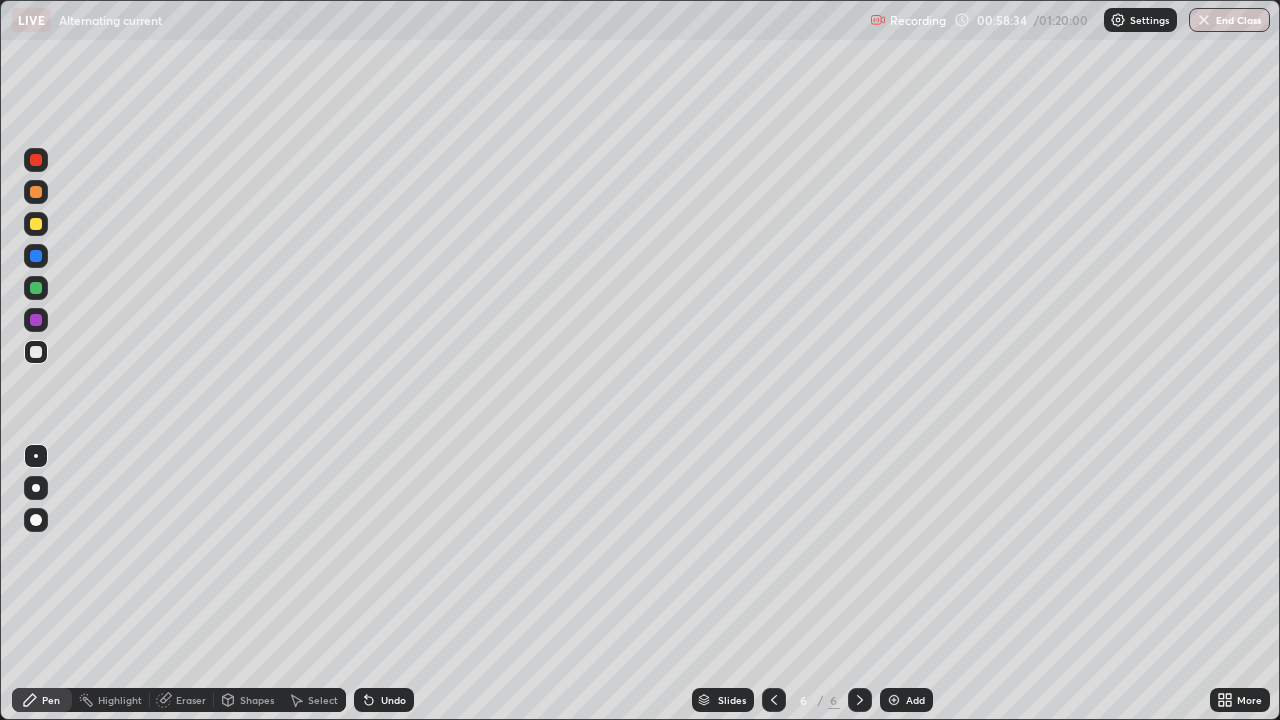 click at bounding box center (894, 700) 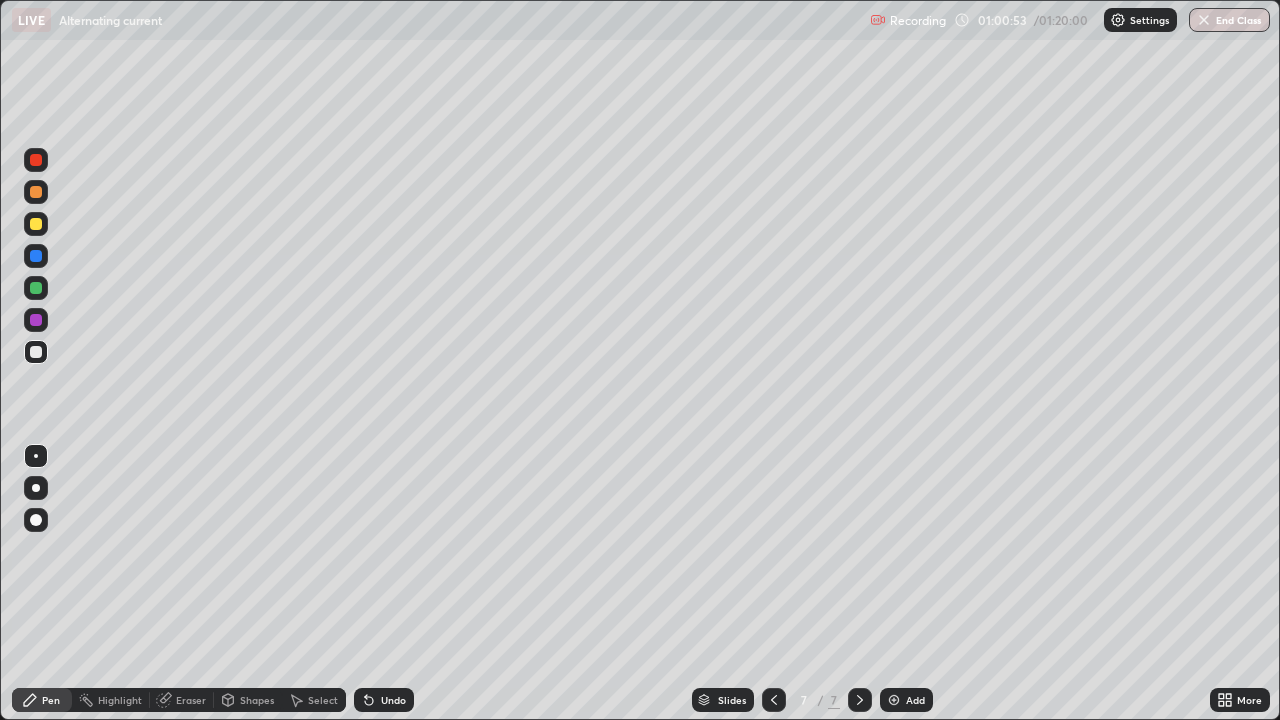 click at bounding box center [36, 192] 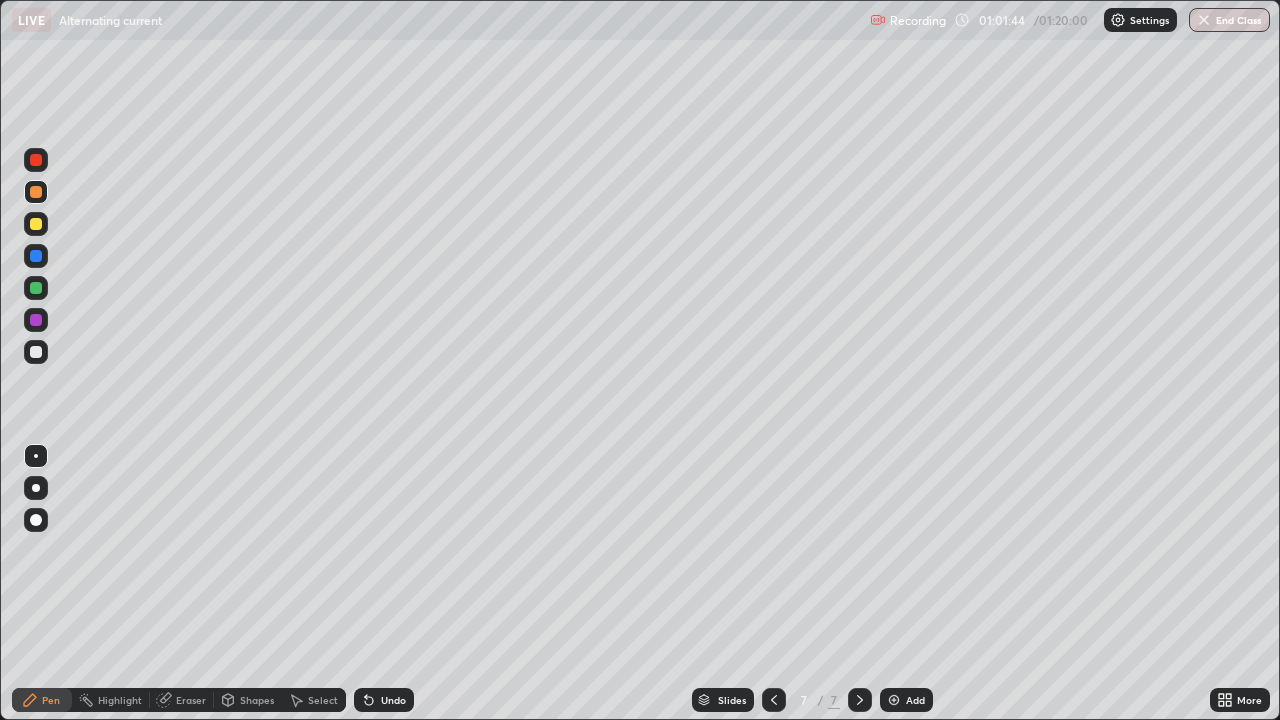 click at bounding box center [36, 192] 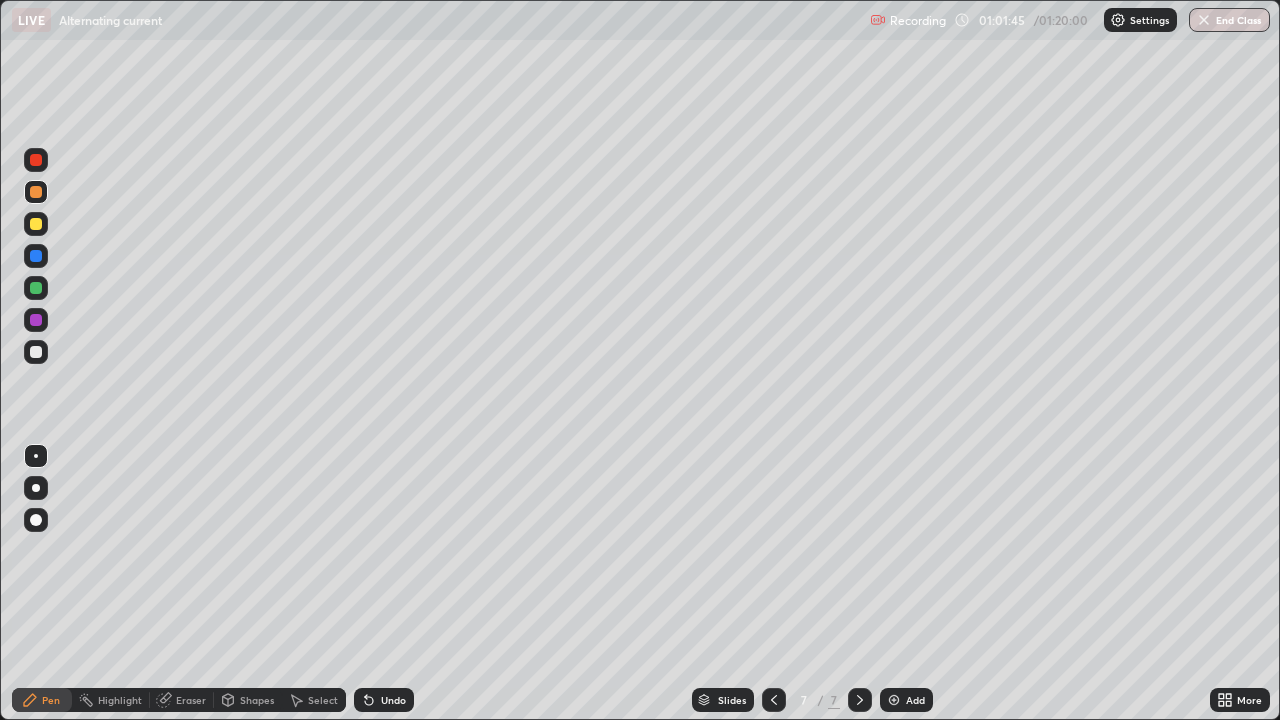 click at bounding box center (36, 224) 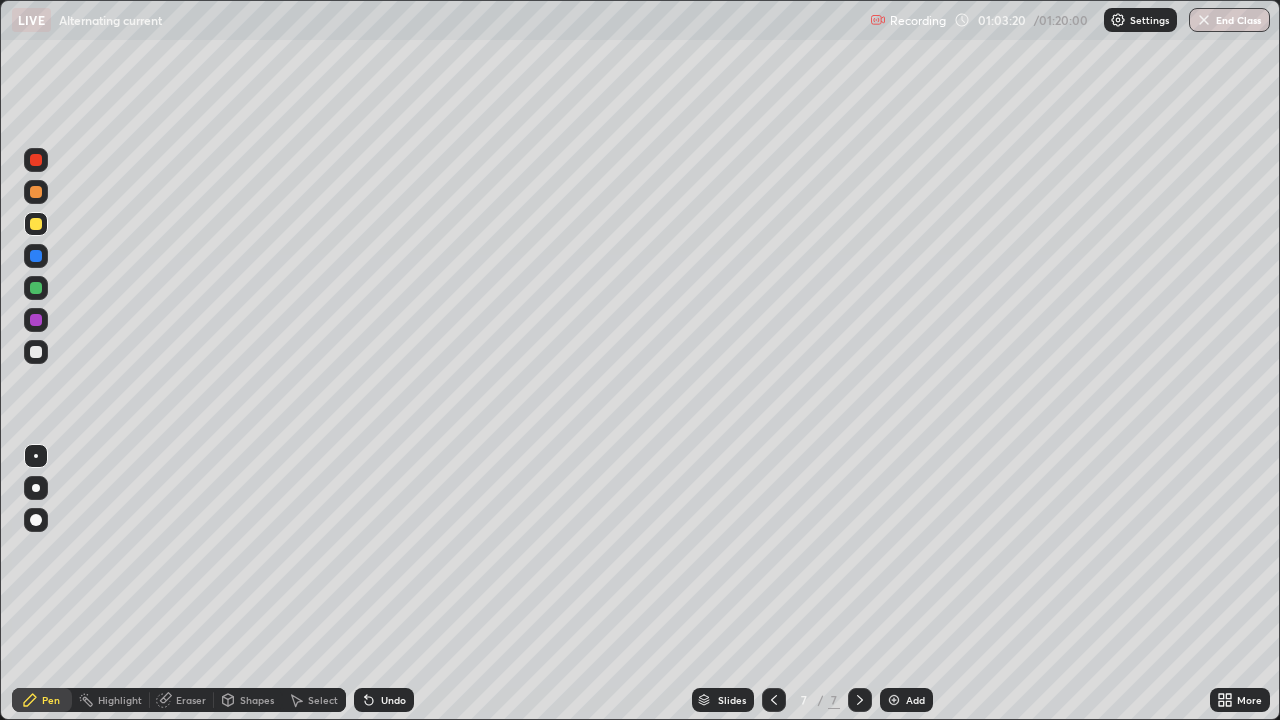 click on "Undo" at bounding box center [393, 700] 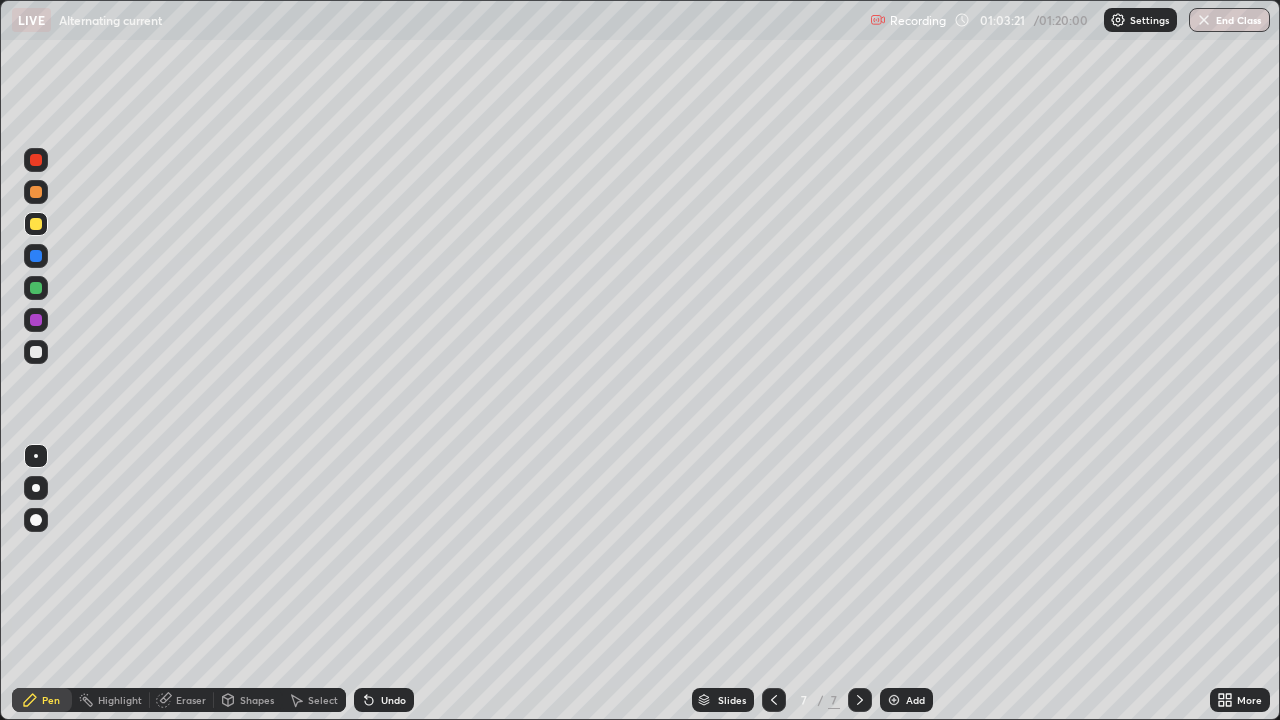 click on "Undo" at bounding box center (393, 700) 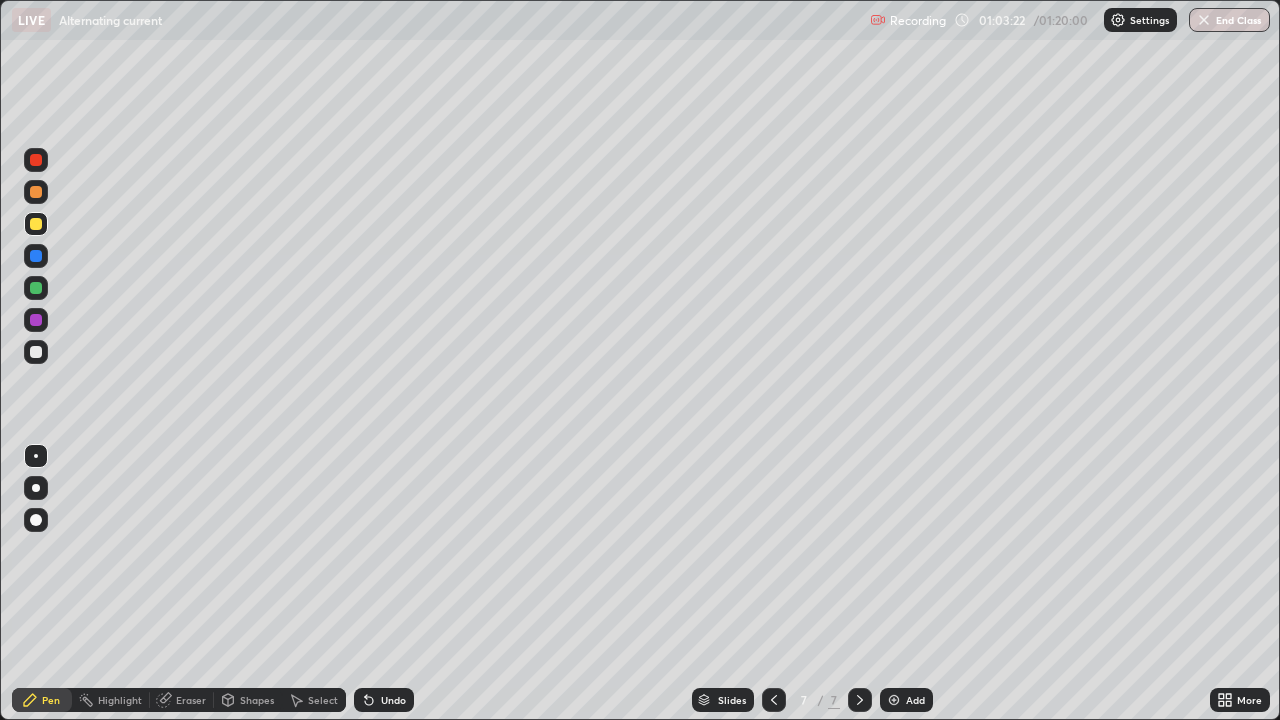 click at bounding box center (36, 320) 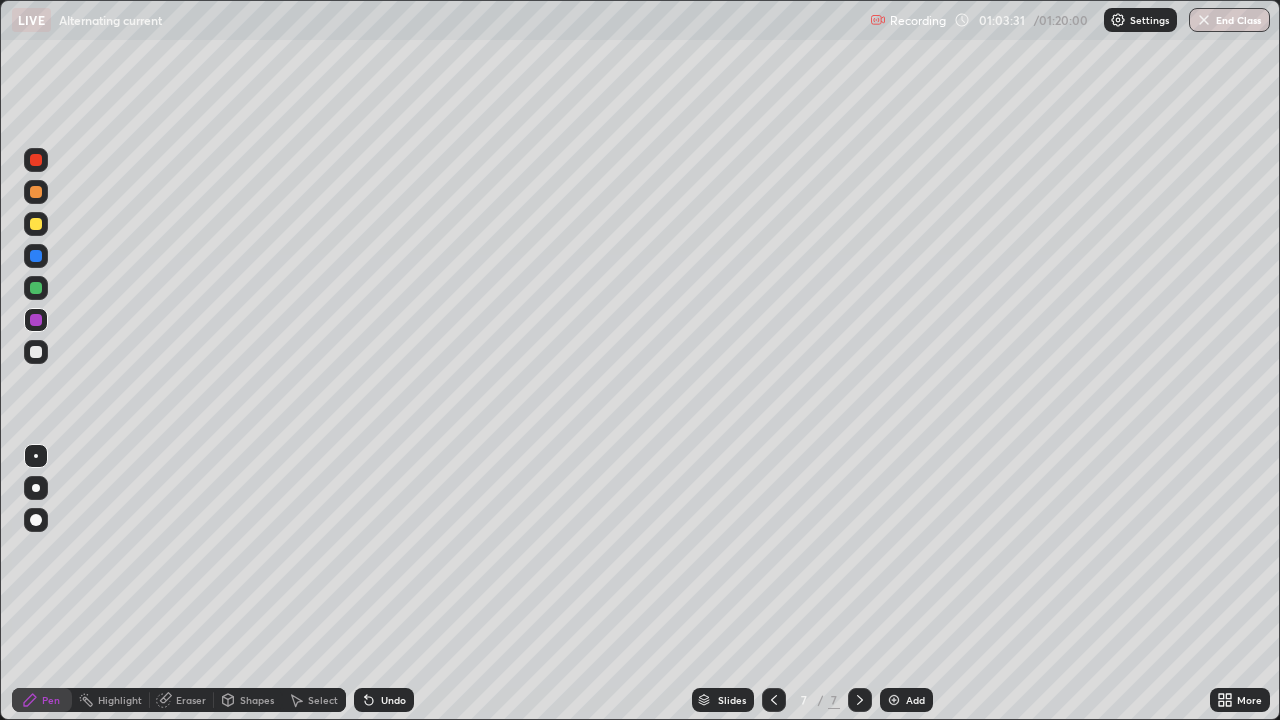 click at bounding box center (36, 288) 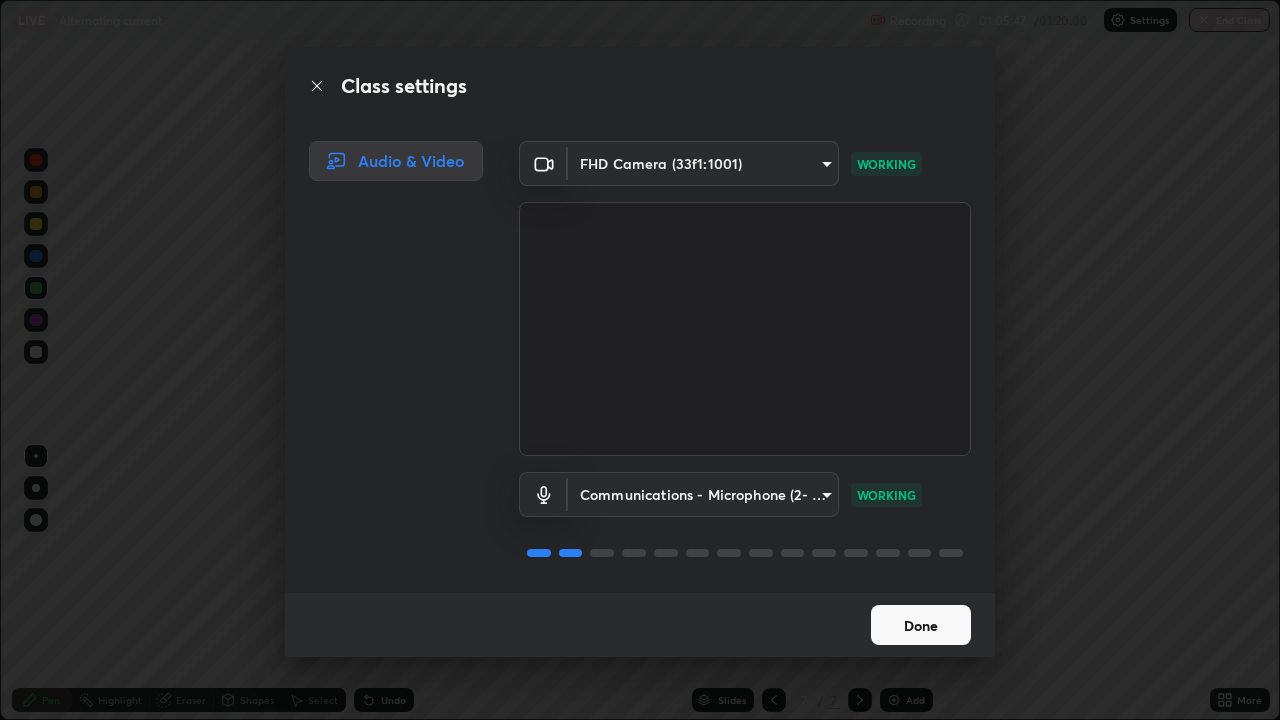 click on "Done" at bounding box center [921, 625] 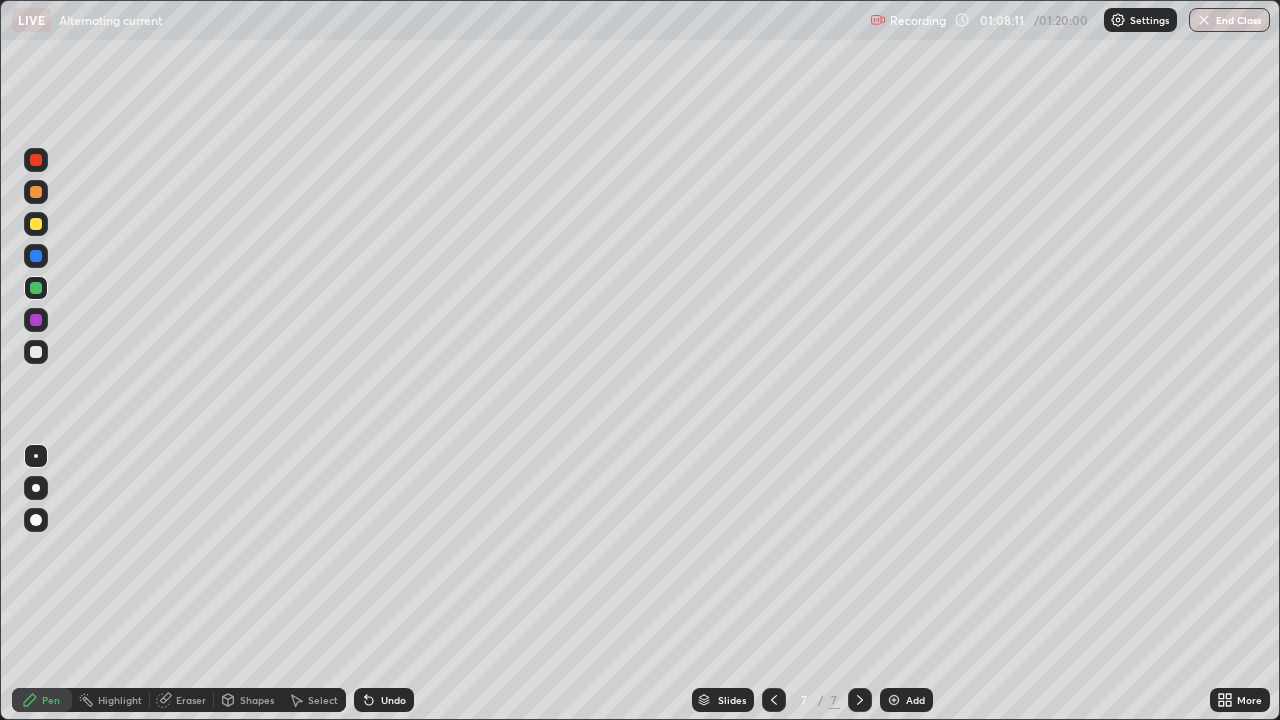 click at bounding box center (36, 320) 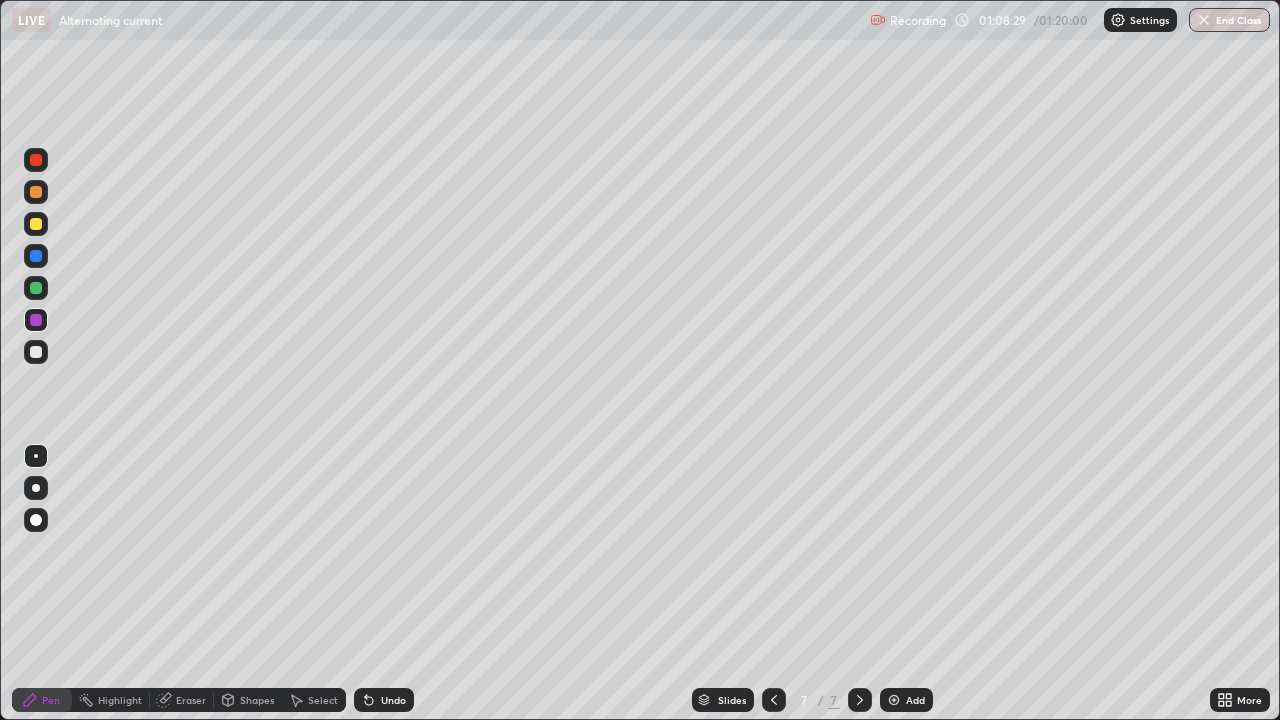 click on "Undo" at bounding box center [393, 700] 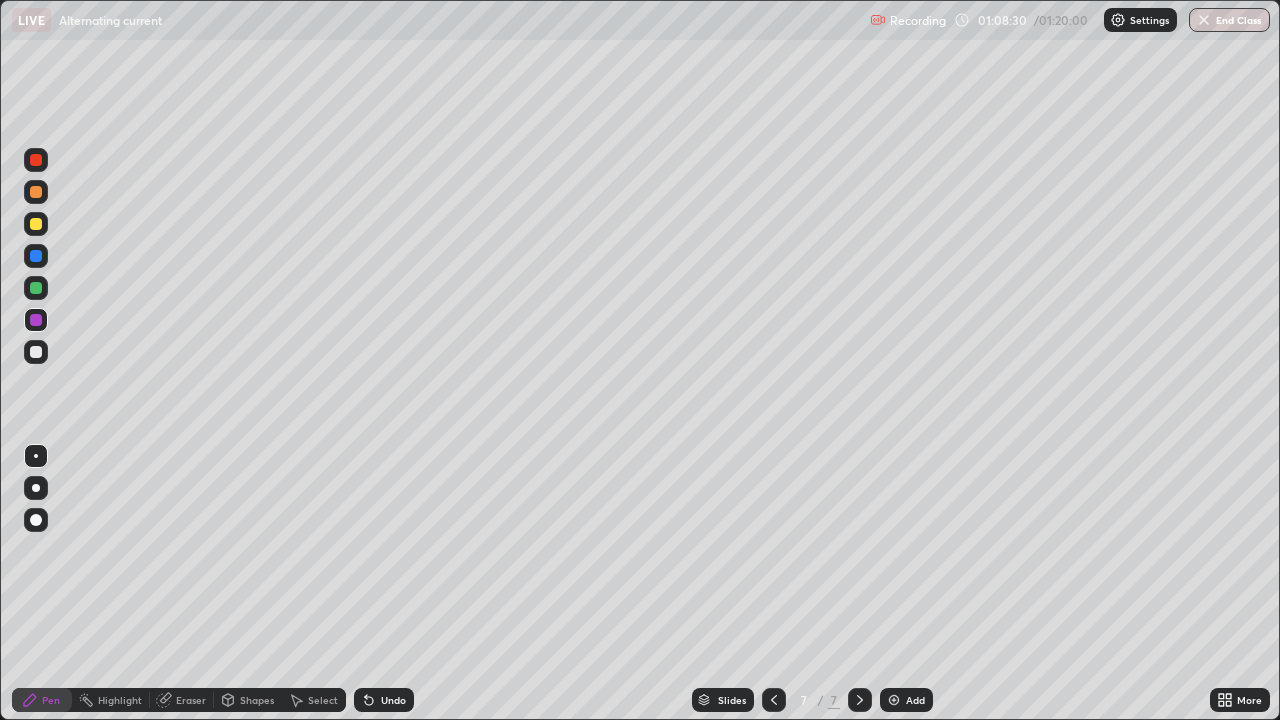 click on "Undo" at bounding box center [384, 700] 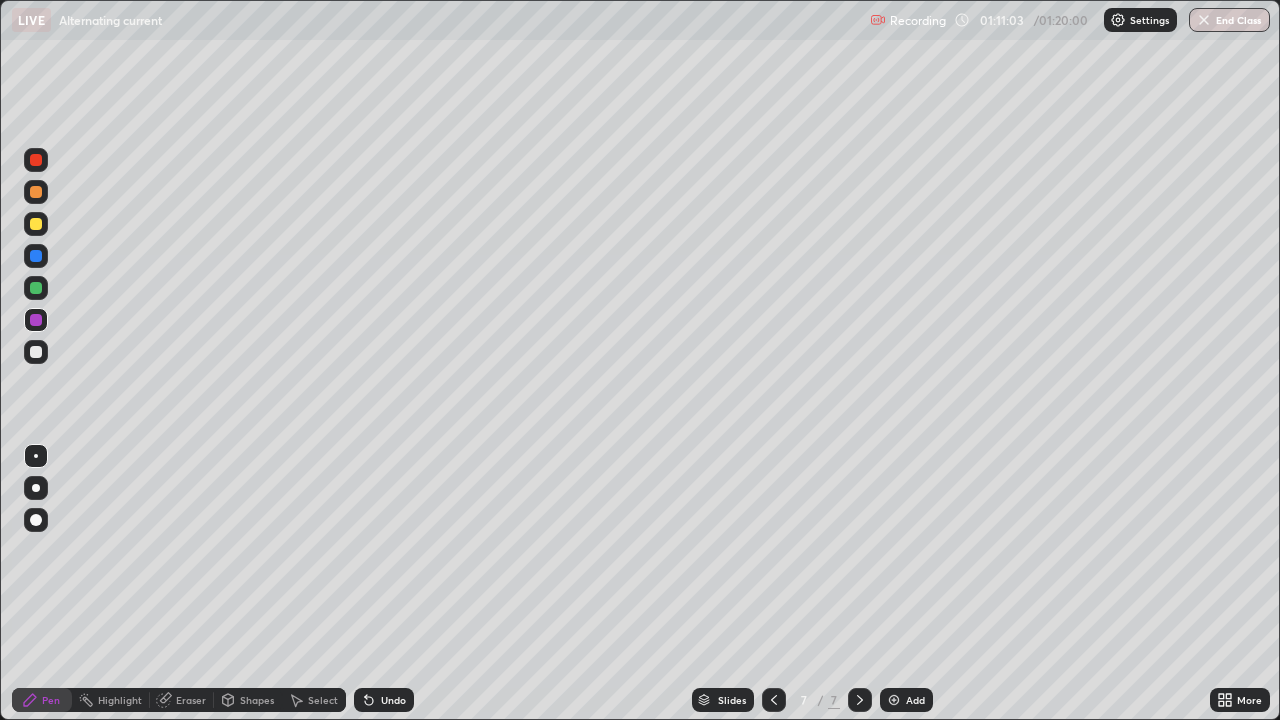 click on "Undo" at bounding box center [393, 700] 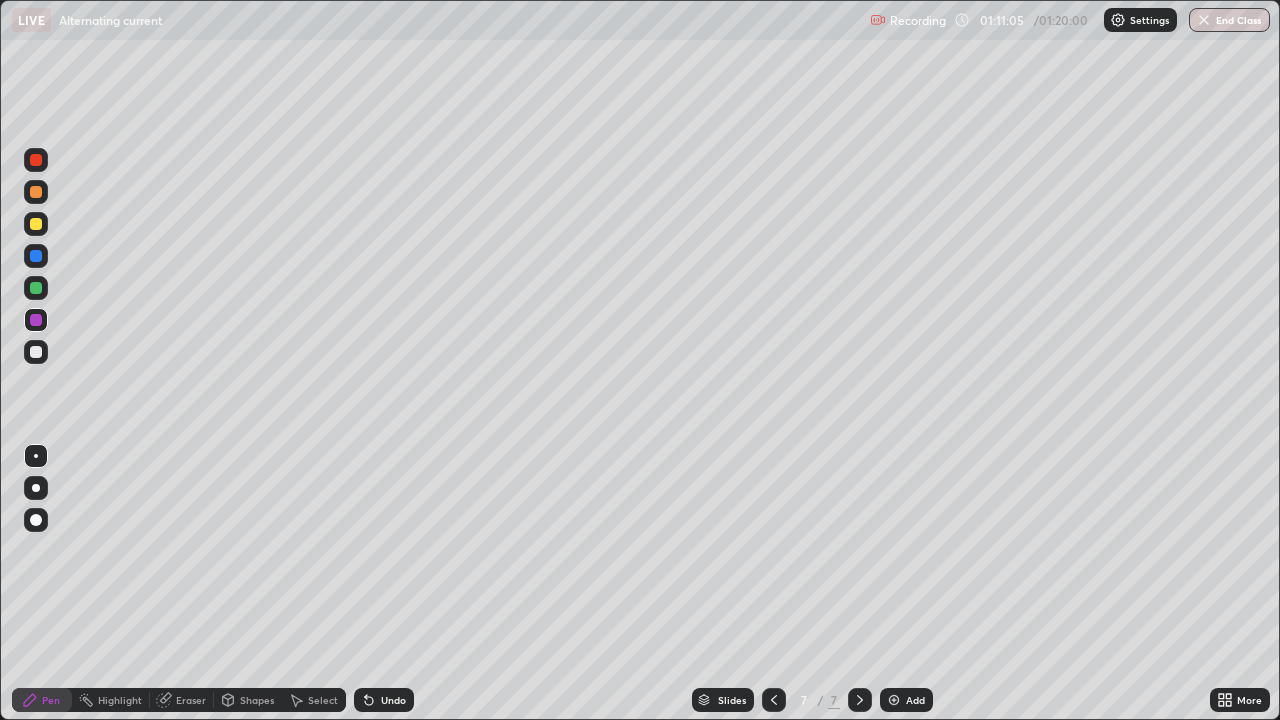 click on "Undo" at bounding box center [393, 700] 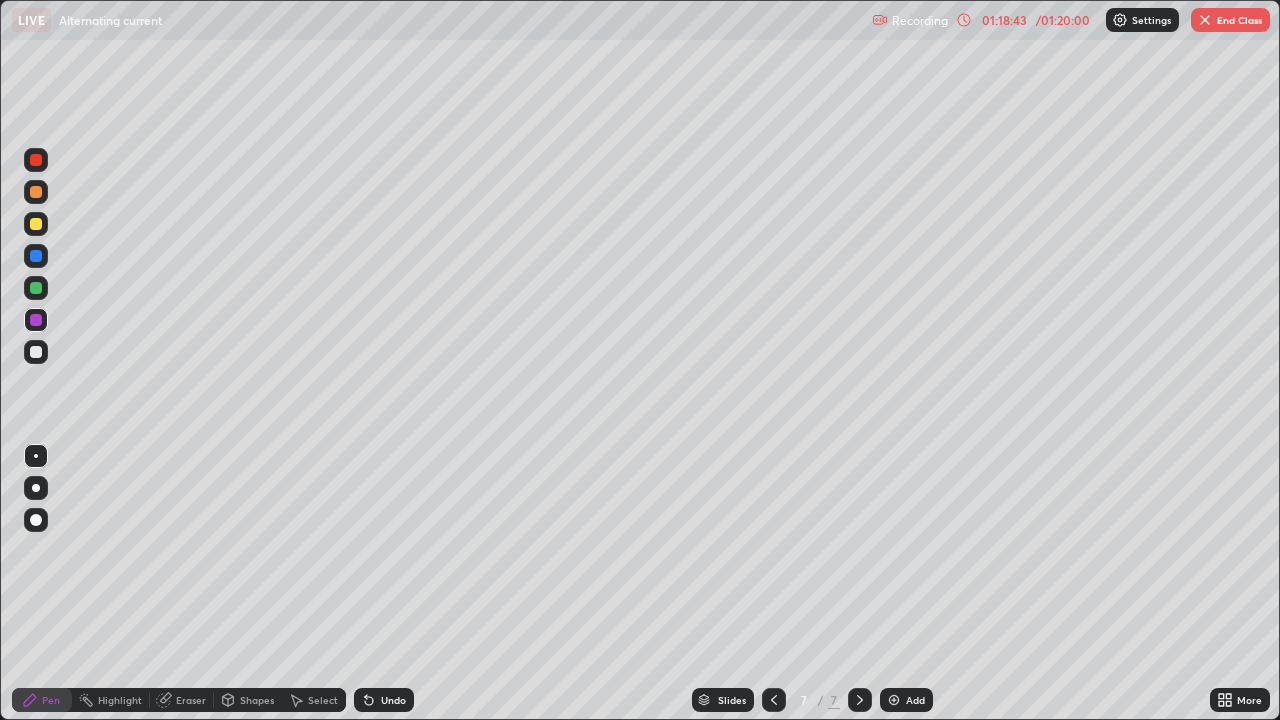 click at bounding box center (36, 288) 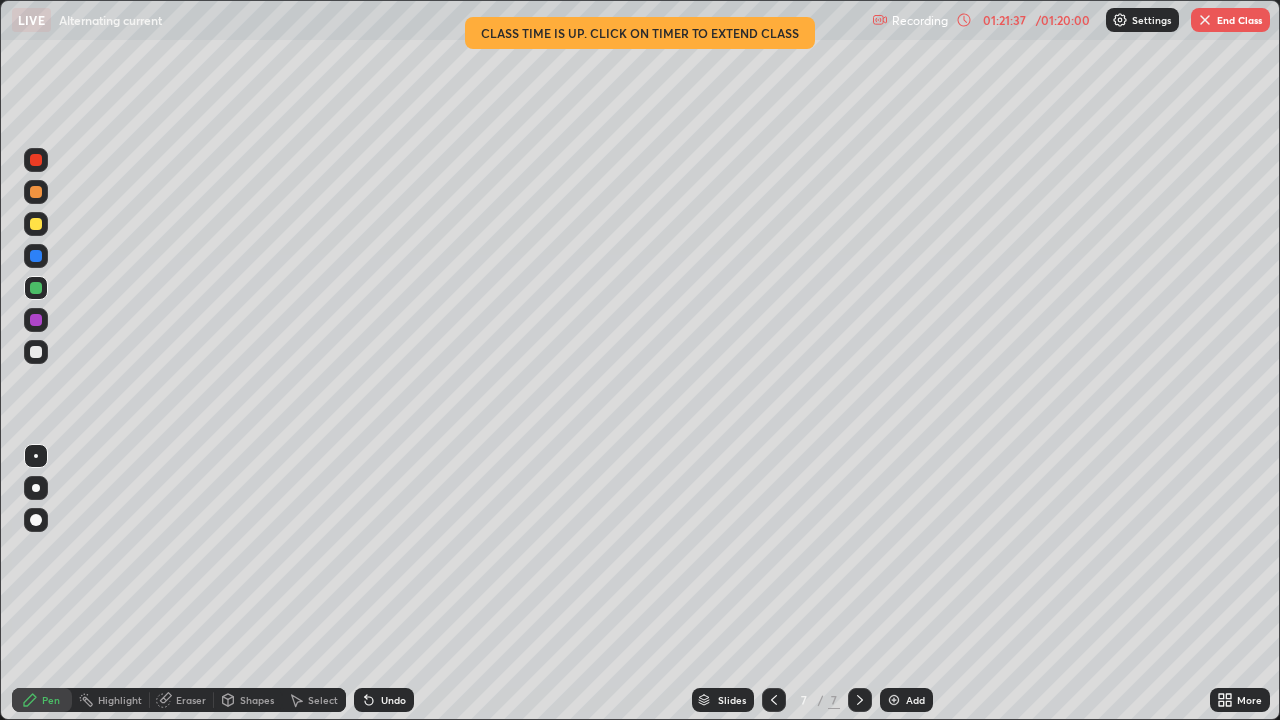 click on "End Class" at bounding box center (1230, 20) 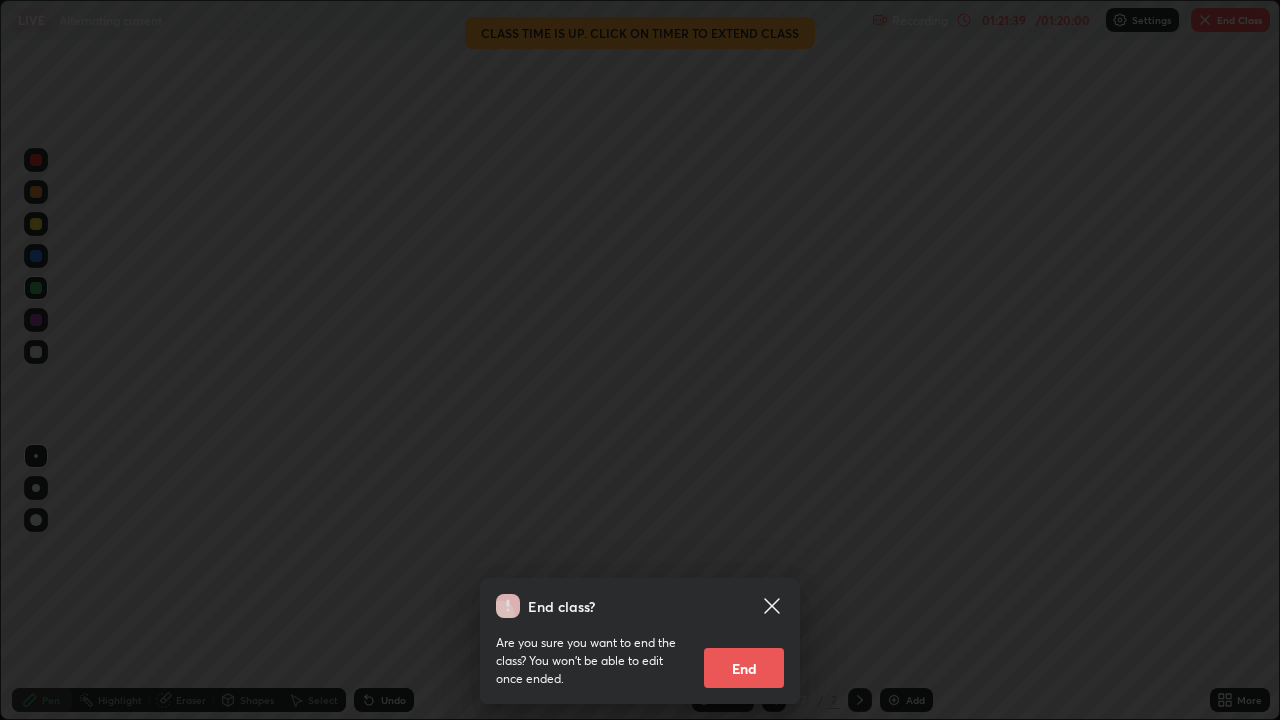 click on "End" at bounding box center (744, 668) 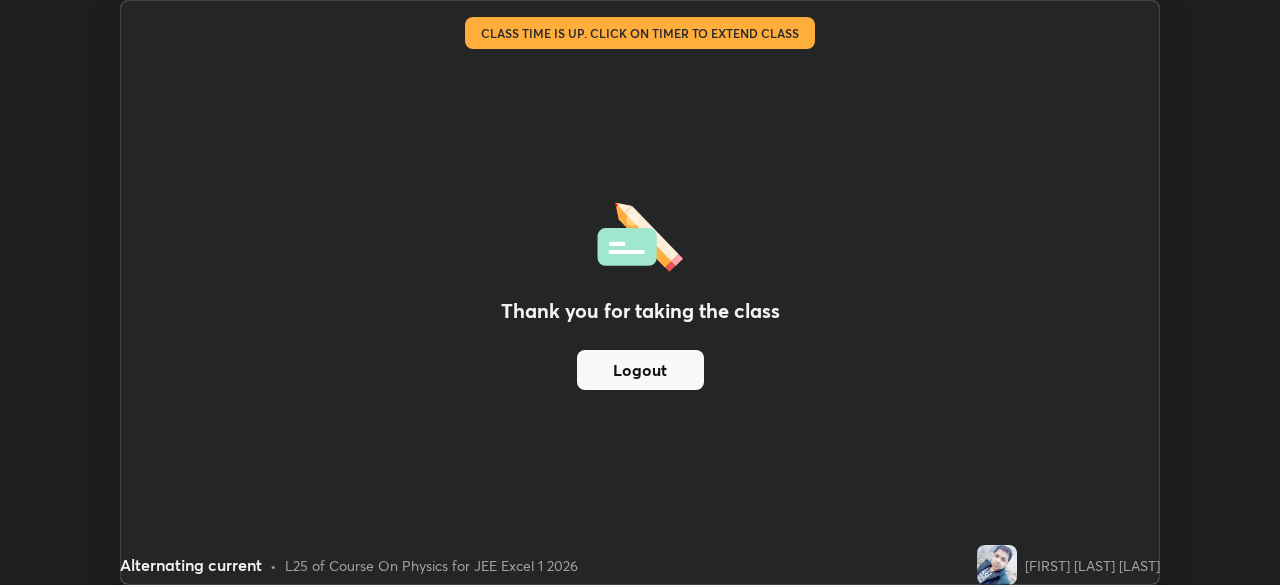 scroll, scrollTop: 585, scrollLeft: 1280, axis: both 